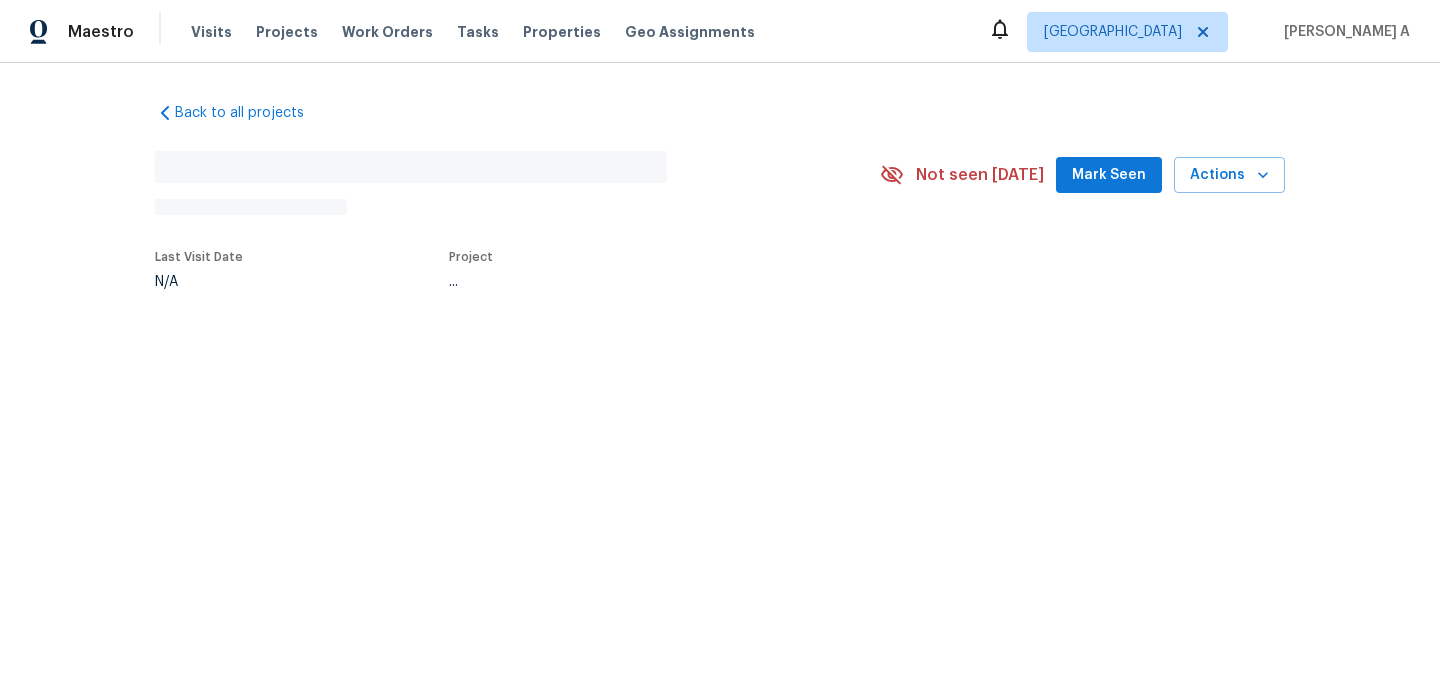 scroll, scrollTop: 0, scrollLeft: 0, axis: both 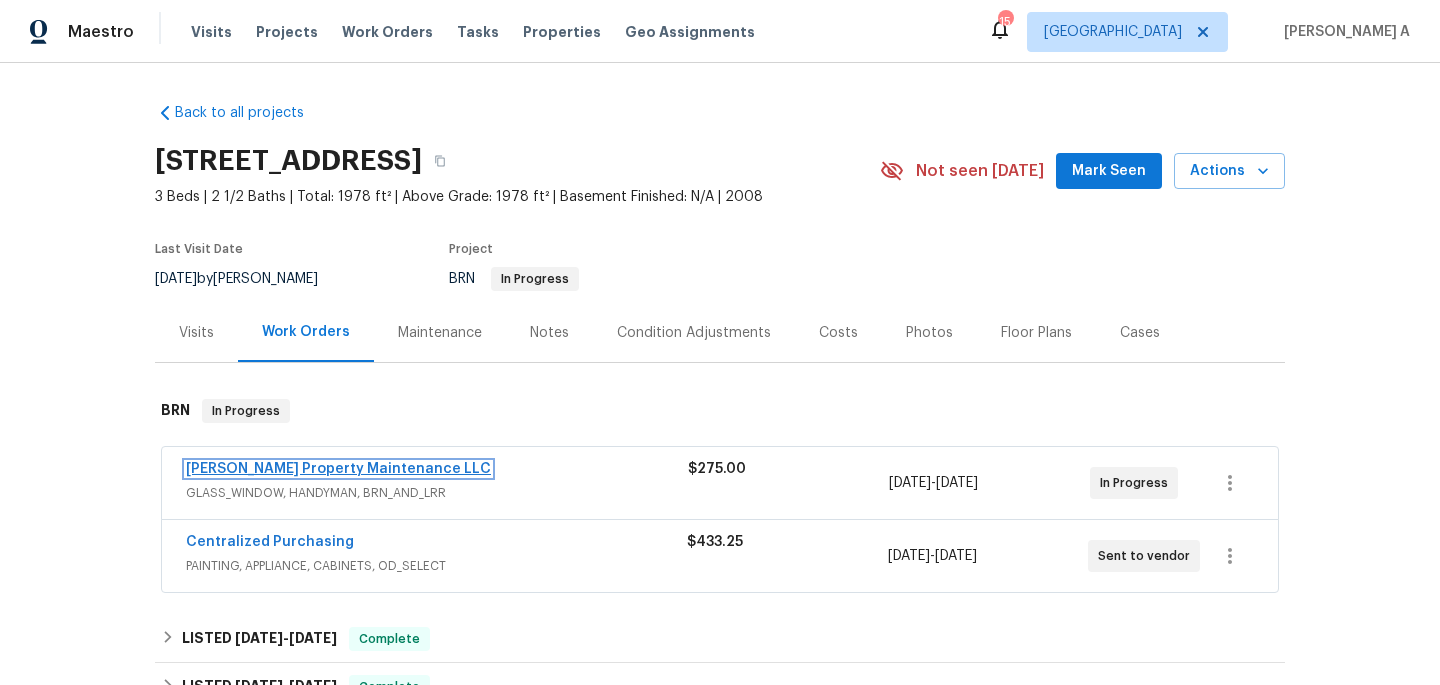 click on "[PERSON_NAME] Property Maintenance LLC" at bounding box center [338, 469] 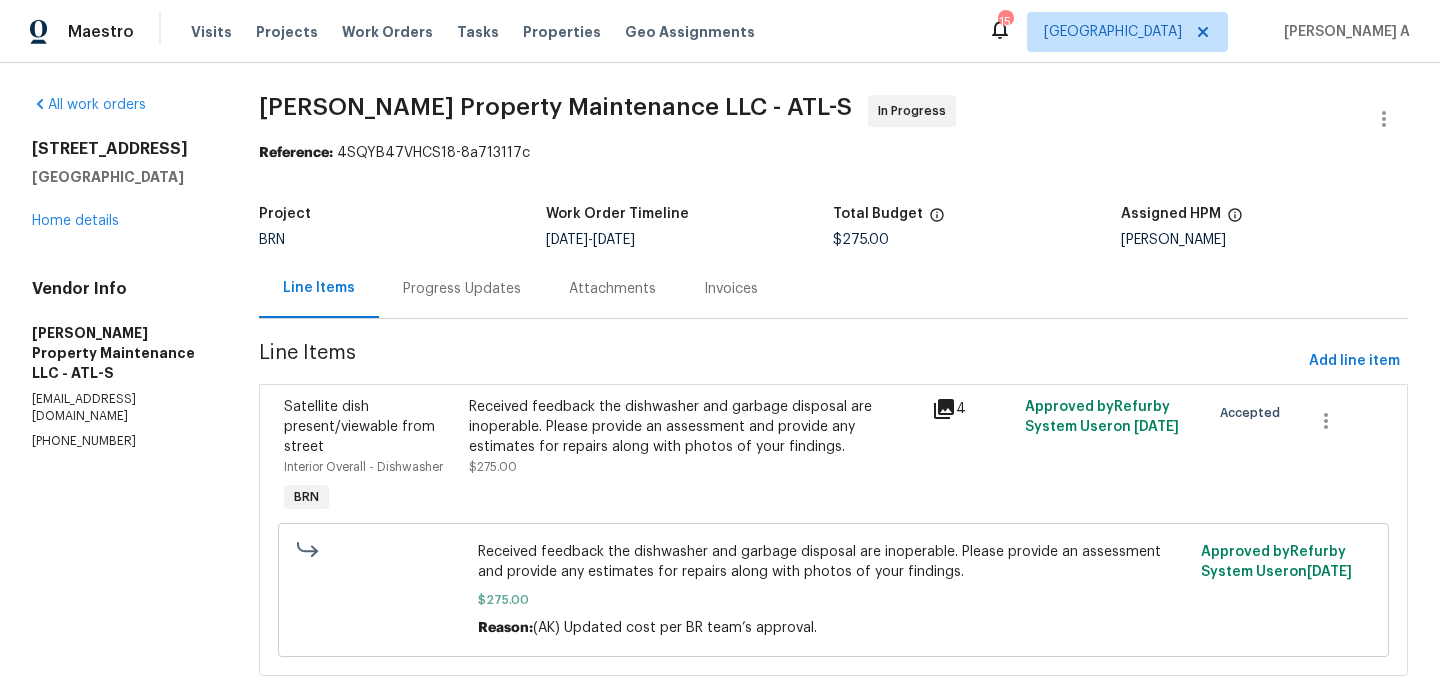 click on "Progress Updates" at bounding box center (462, 289) 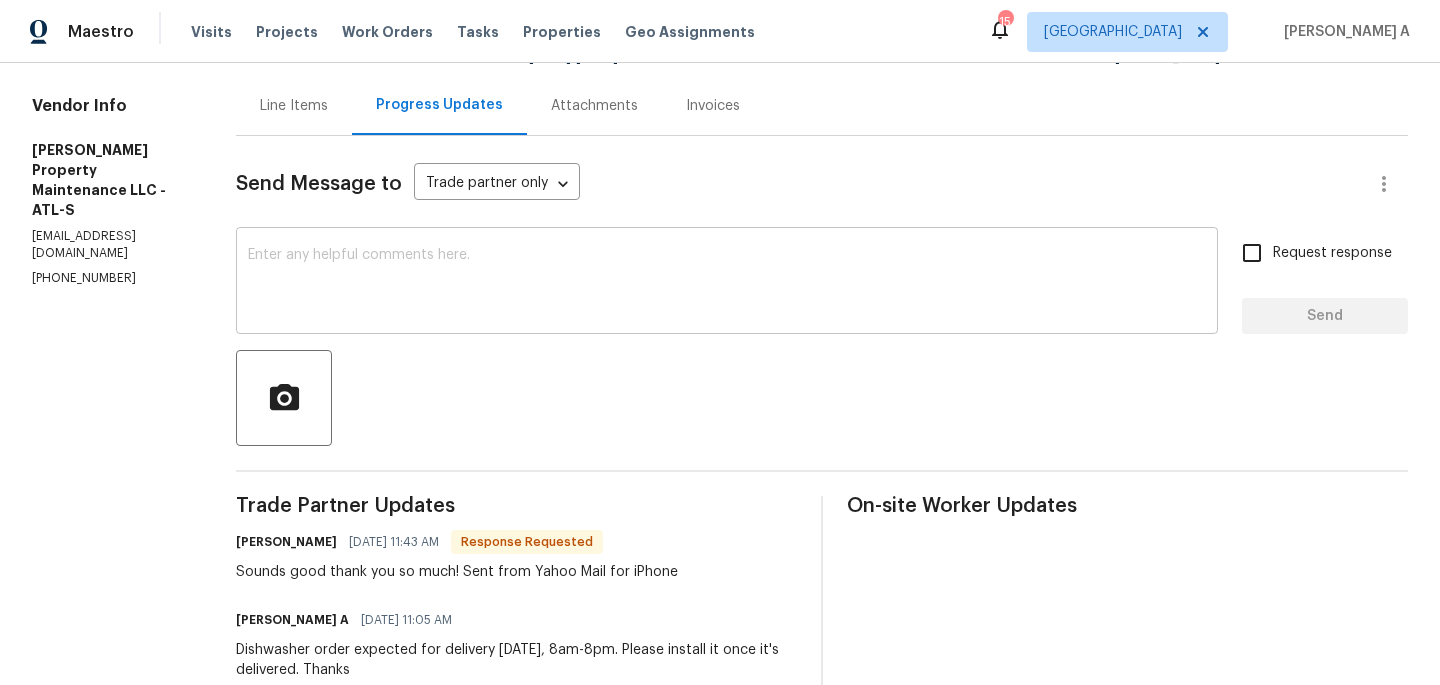 scroll, scrollTop: 157, scrollLeft: 0, axis: vertical 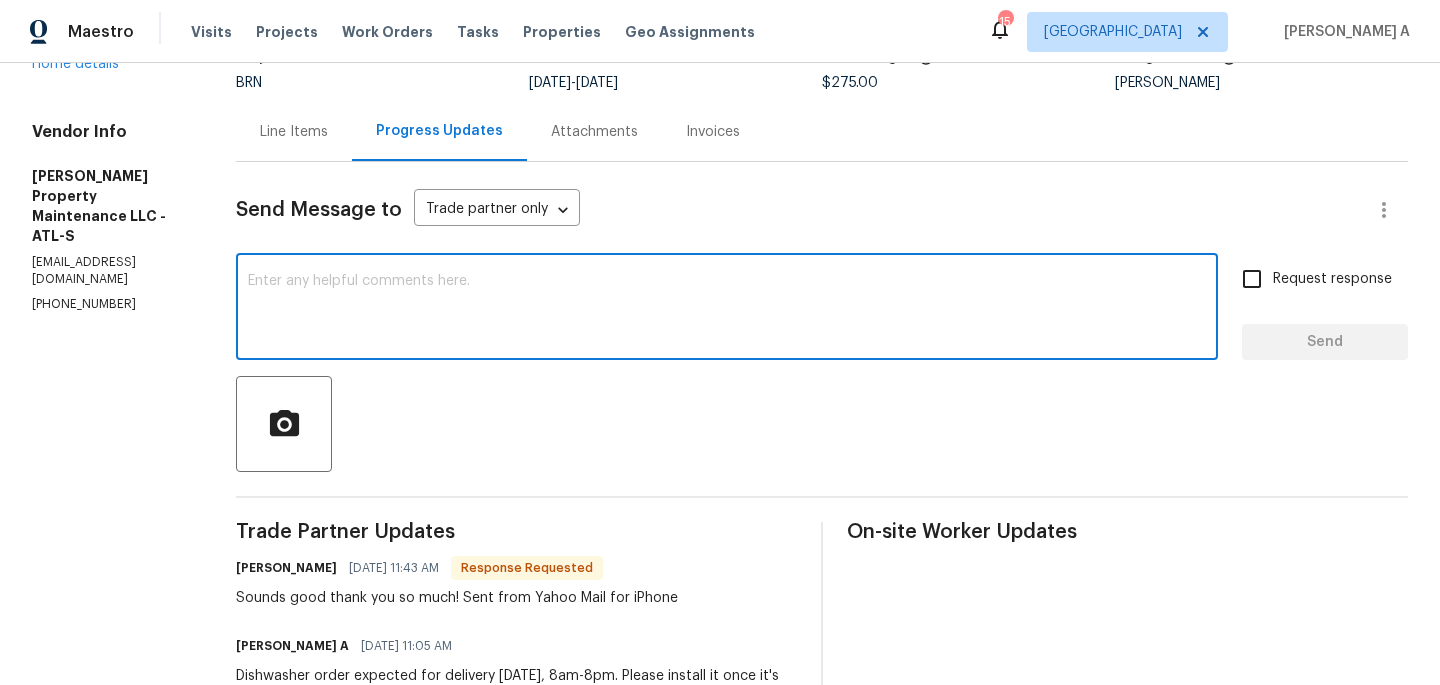 click at bounding box center (727, 309) 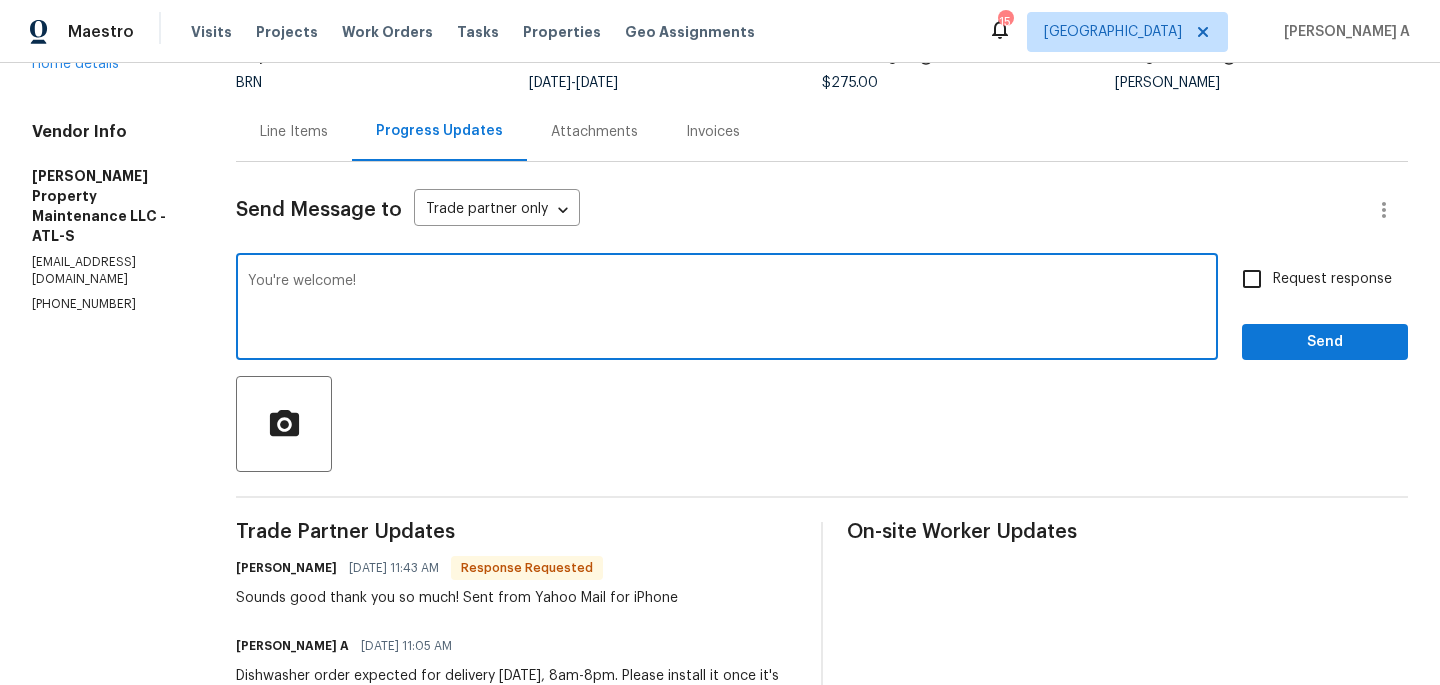 type on "You're welcome!" 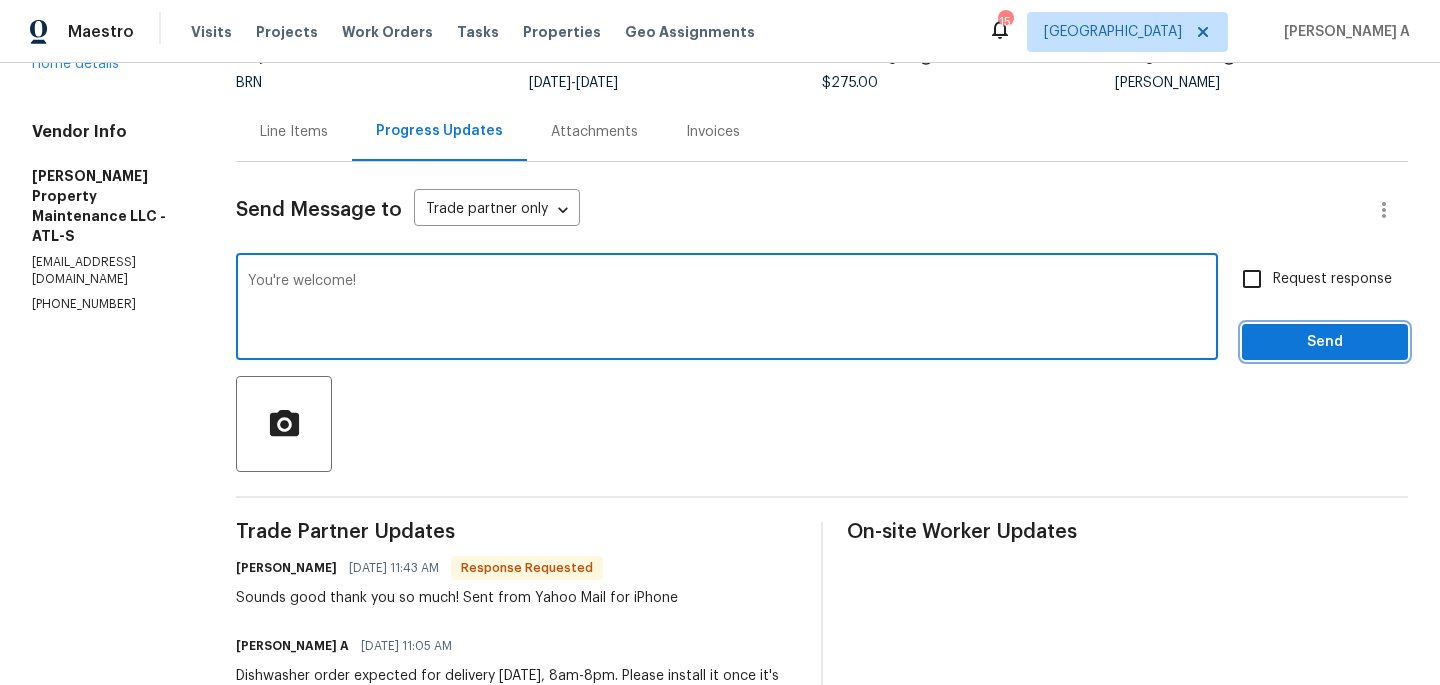 click on "Send" at bounding box center (1325, 342) 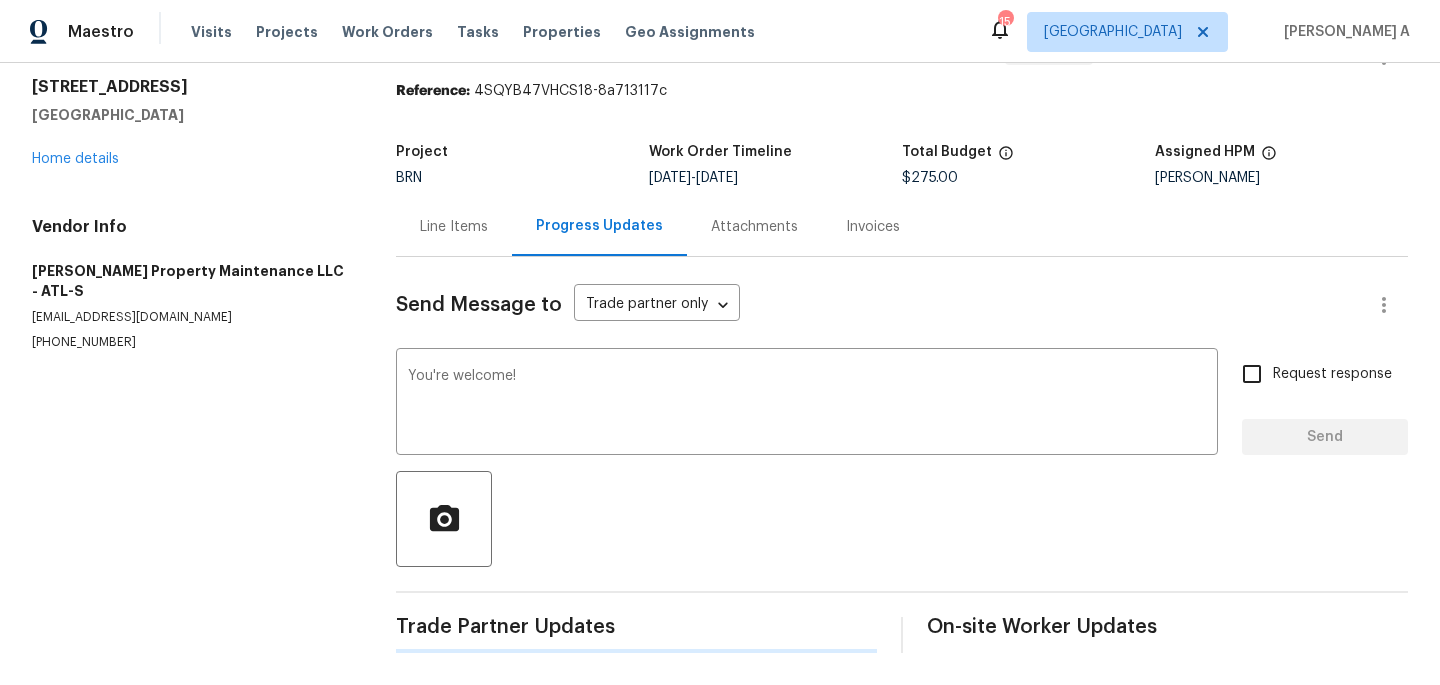 type 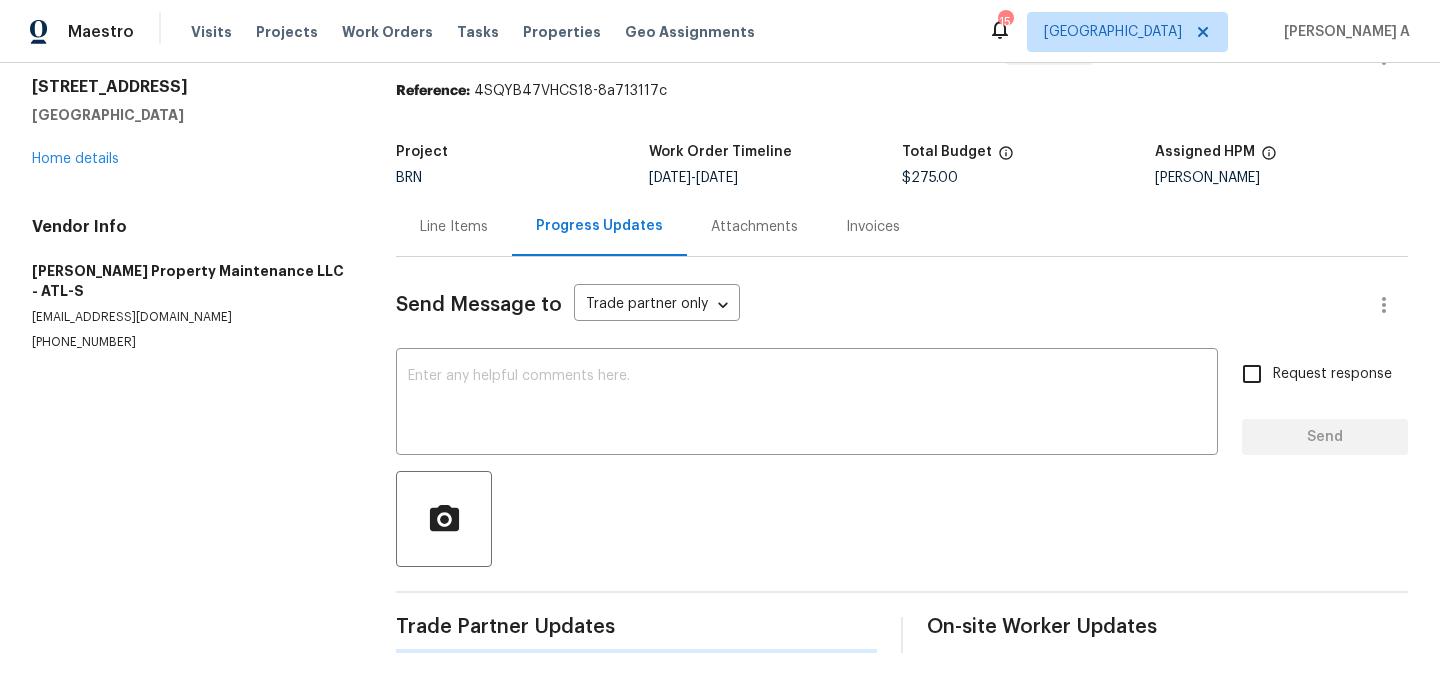 scroll, scrollTop: 157, scrollLeft: 0, axis: vertical 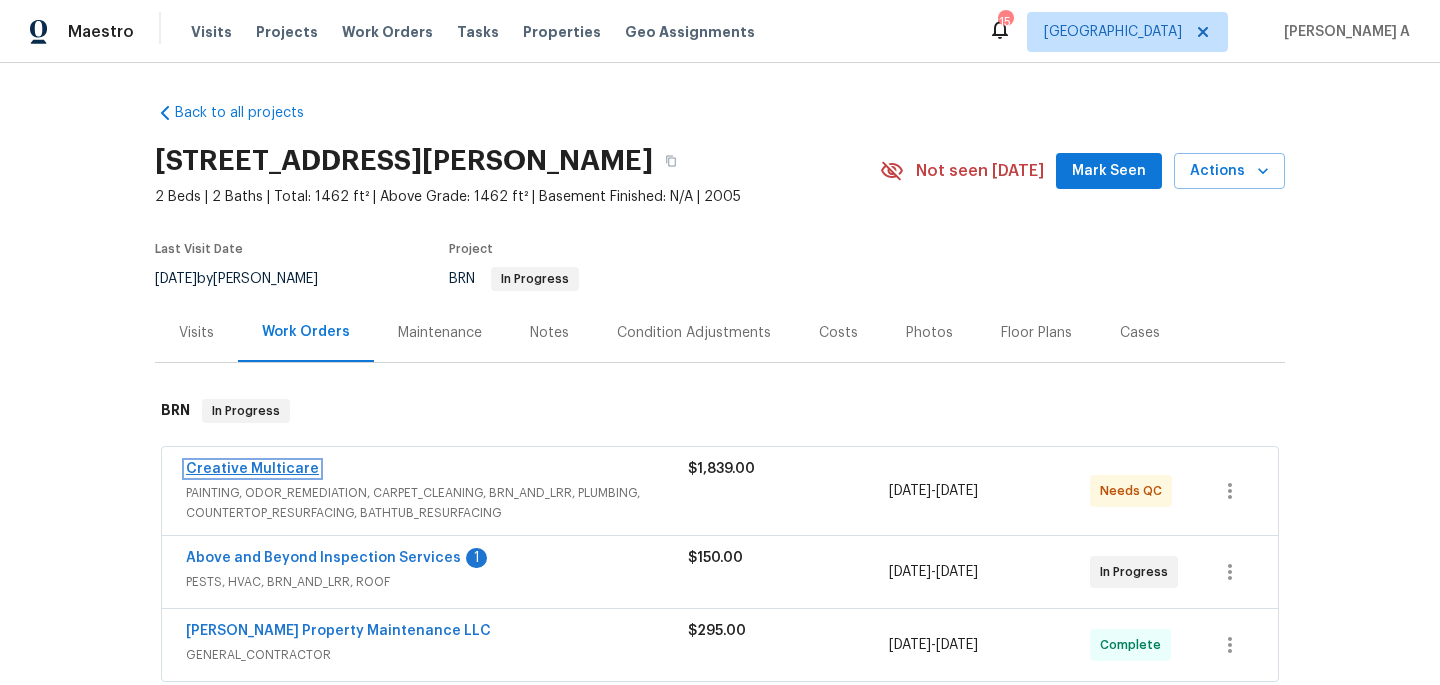 click on "Creative Multicare" at bounding box center (252, 469) 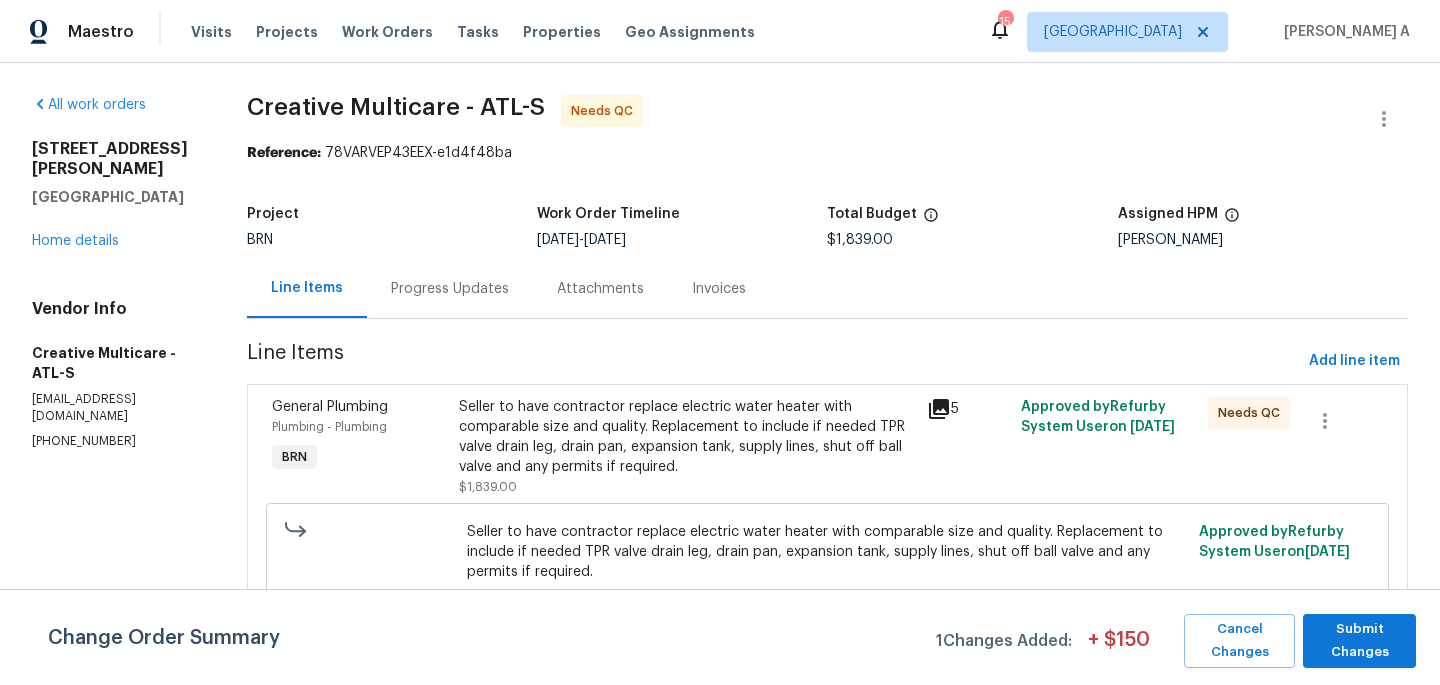 click on "Progress Updates" at bounding box center (450, 289) 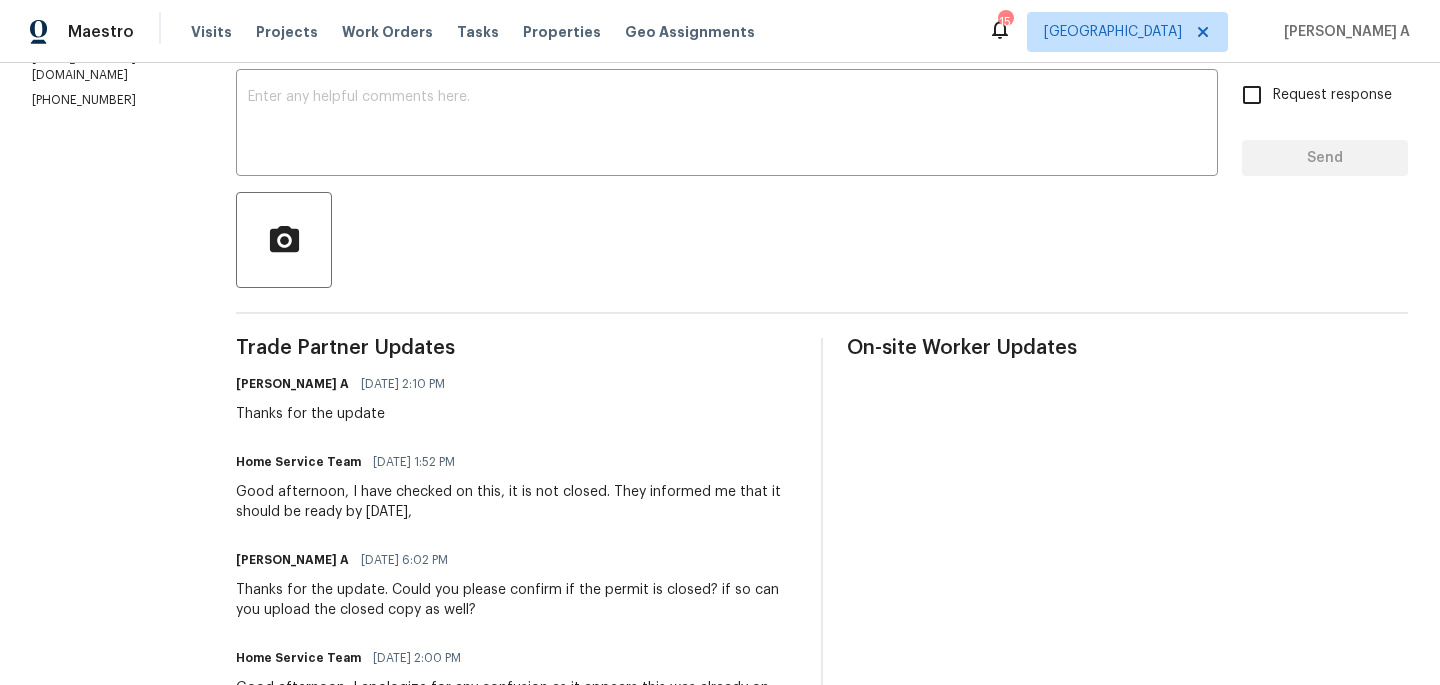 scroll, scrollTop: 168, scrollLeft: 0, axis: vertical 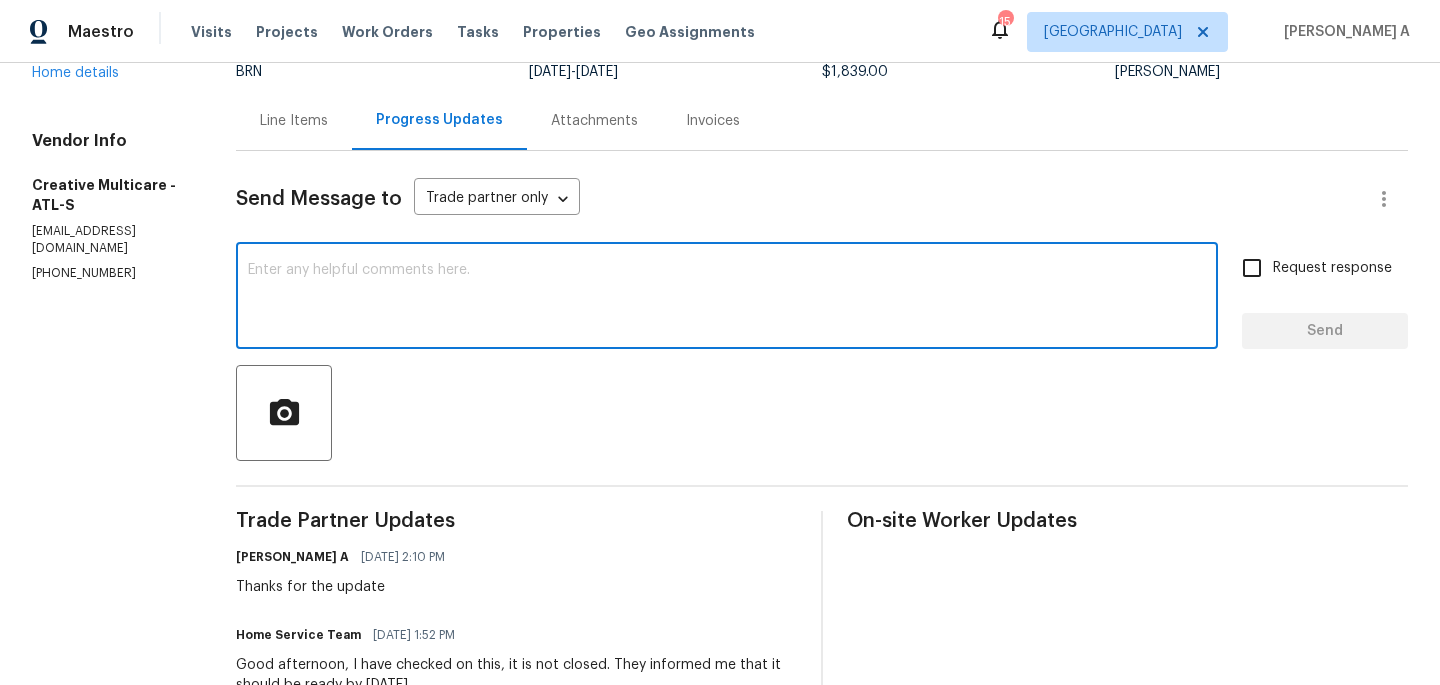 click at bounding box center [727, 298] 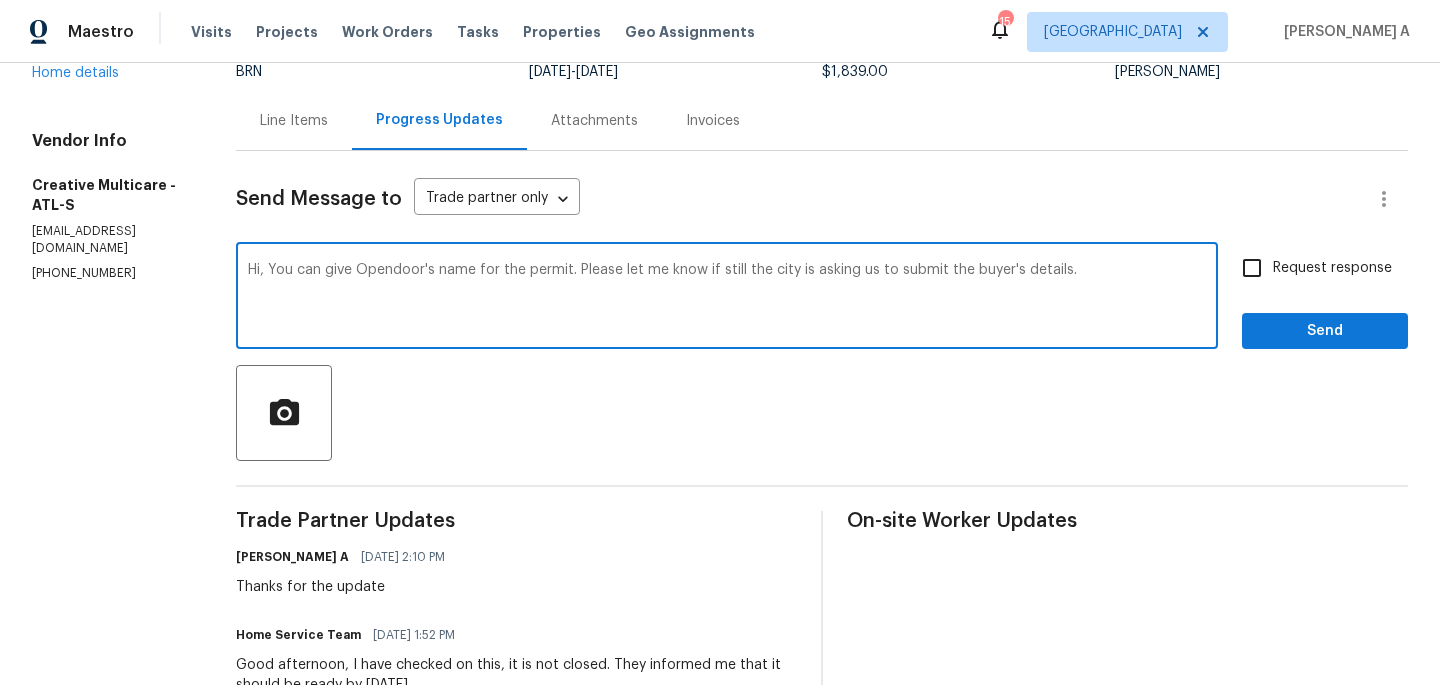 click on "Remove" at bounding box center (0, 0) 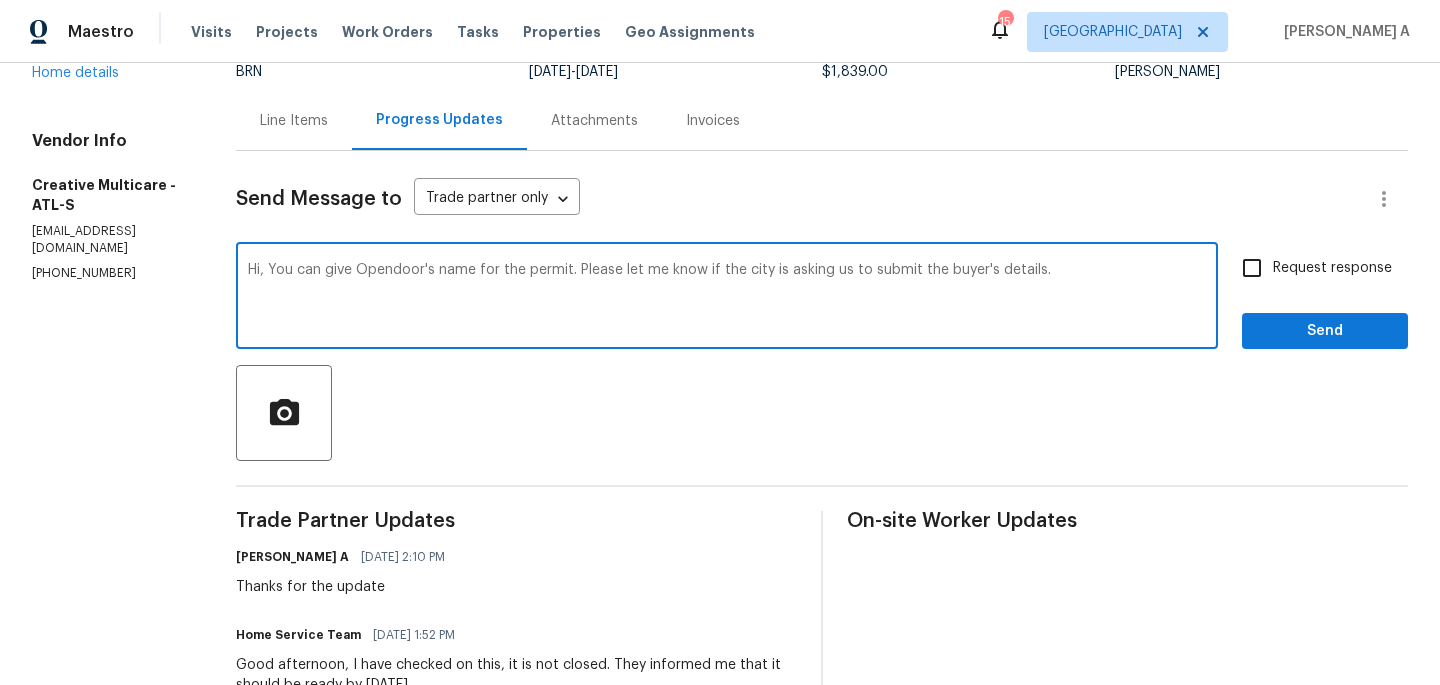 click on "Change the word order" at bounding box center (0, 0) 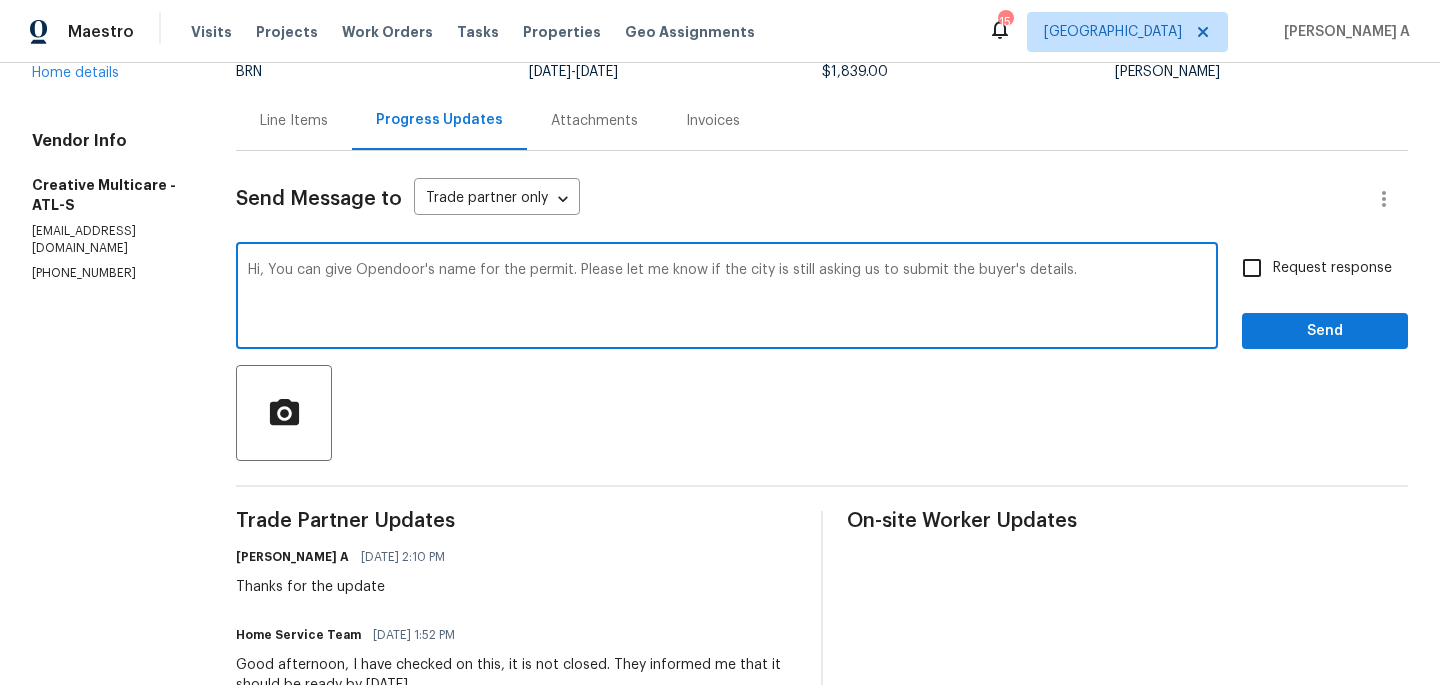 scroll, scrollTop: 131, scrollLeft: 0, axis: vertical 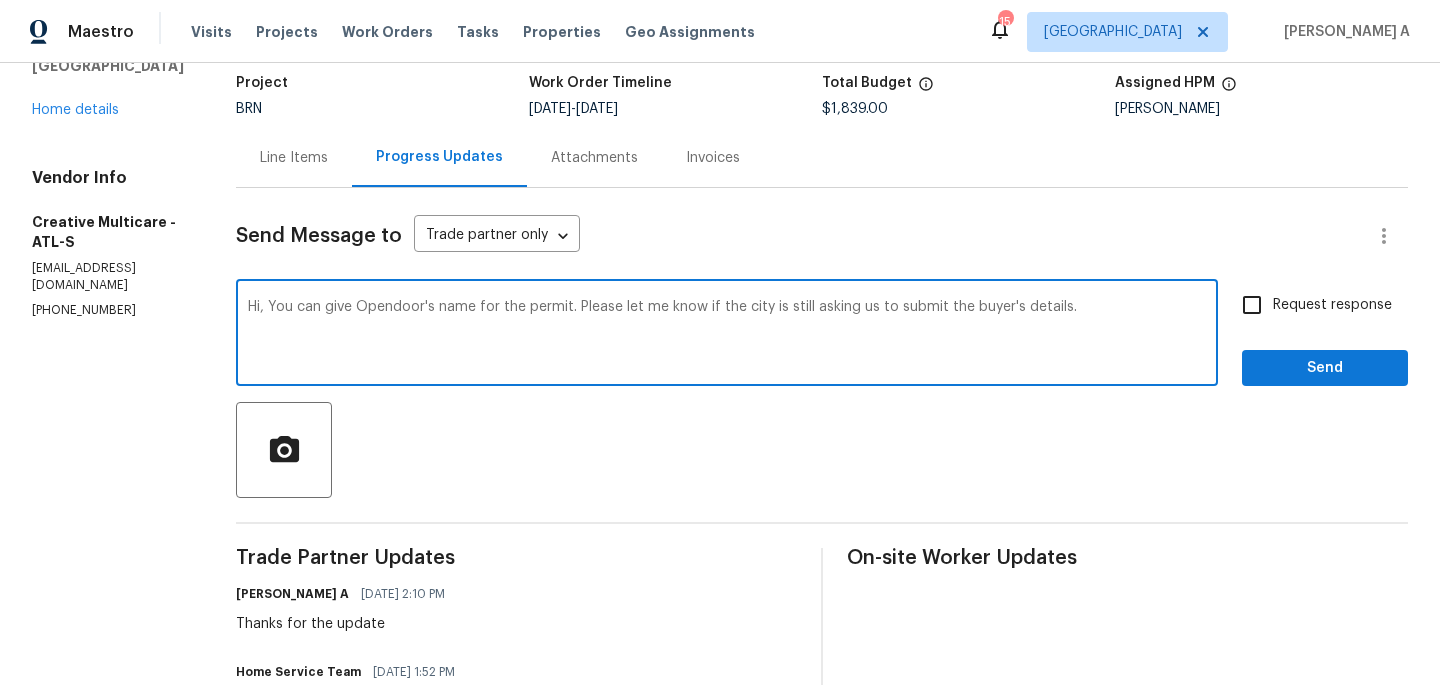 type on "Hi, You can give Opendoor's name for the permit. Please let me know if the city is still asking us to submit the buyer's details." 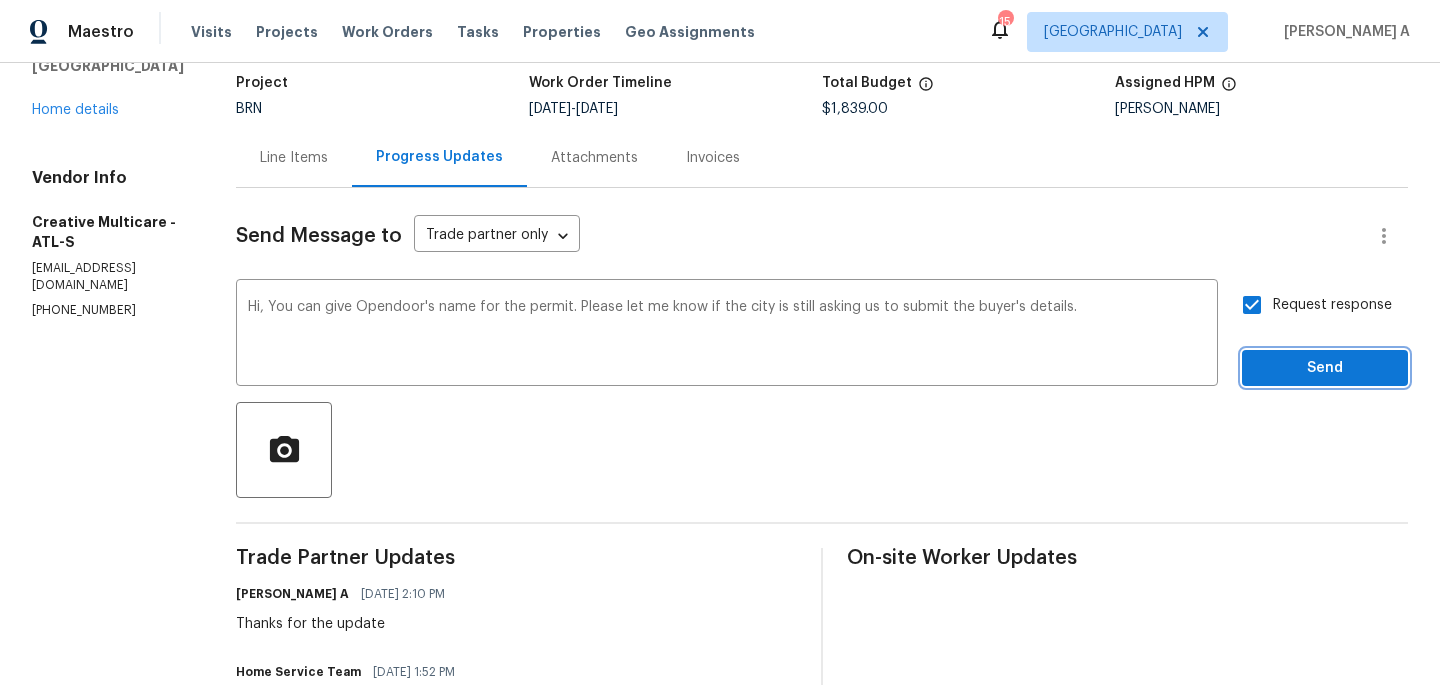 click on "Send" at bounding box center [1325, 368] 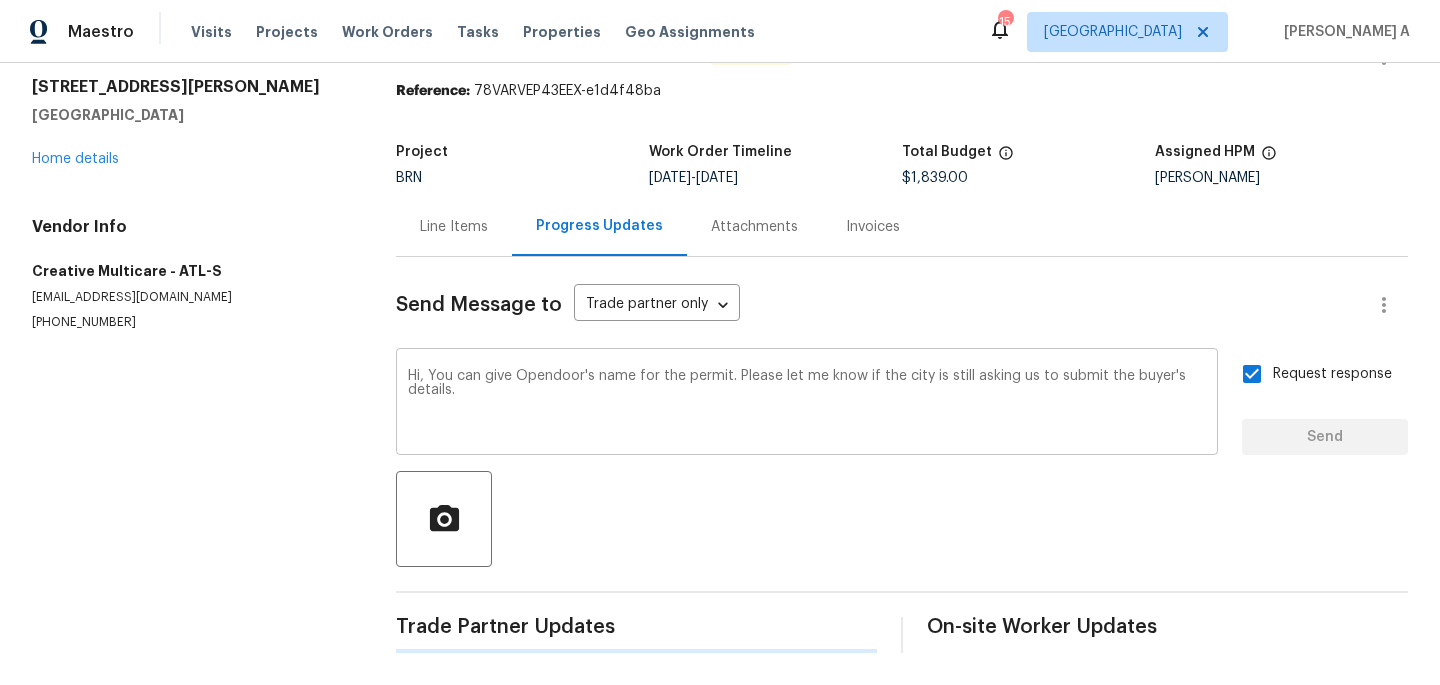 type 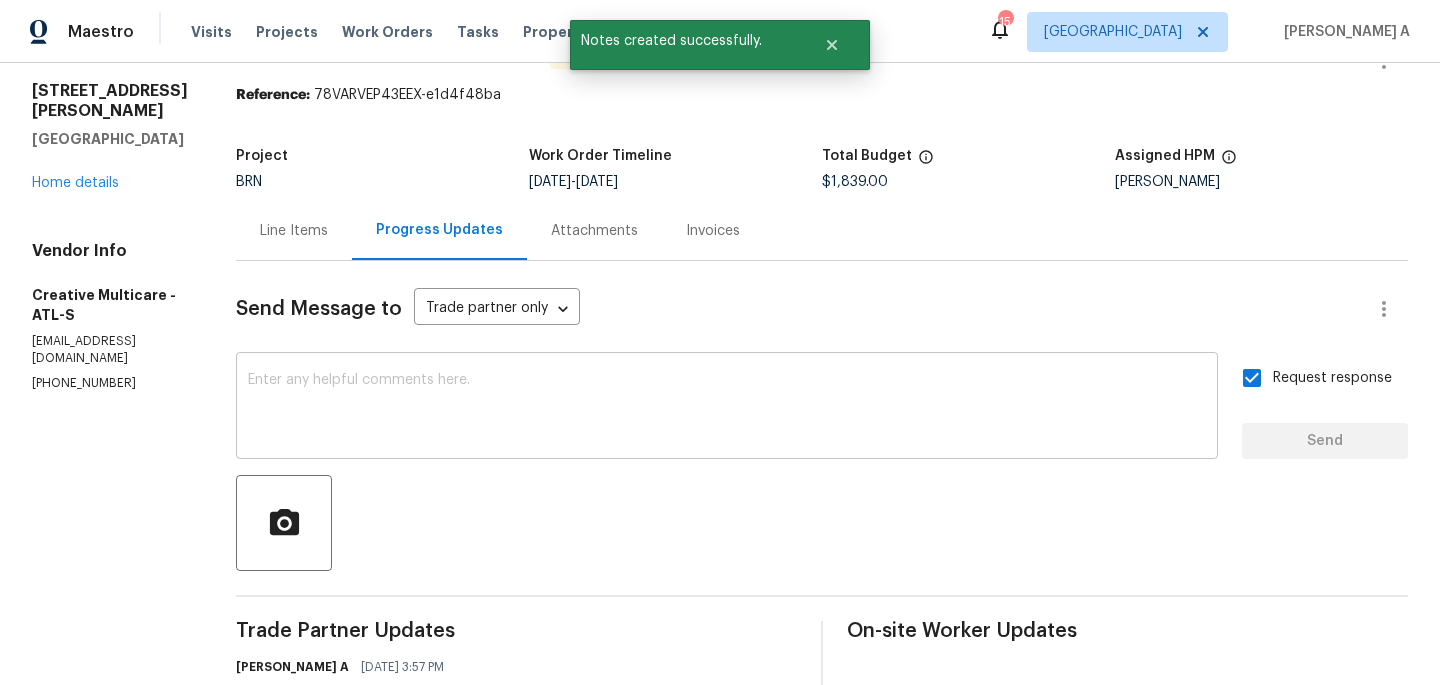 scroll, scrollTop: 0, scrollLeft: 0, axis: both 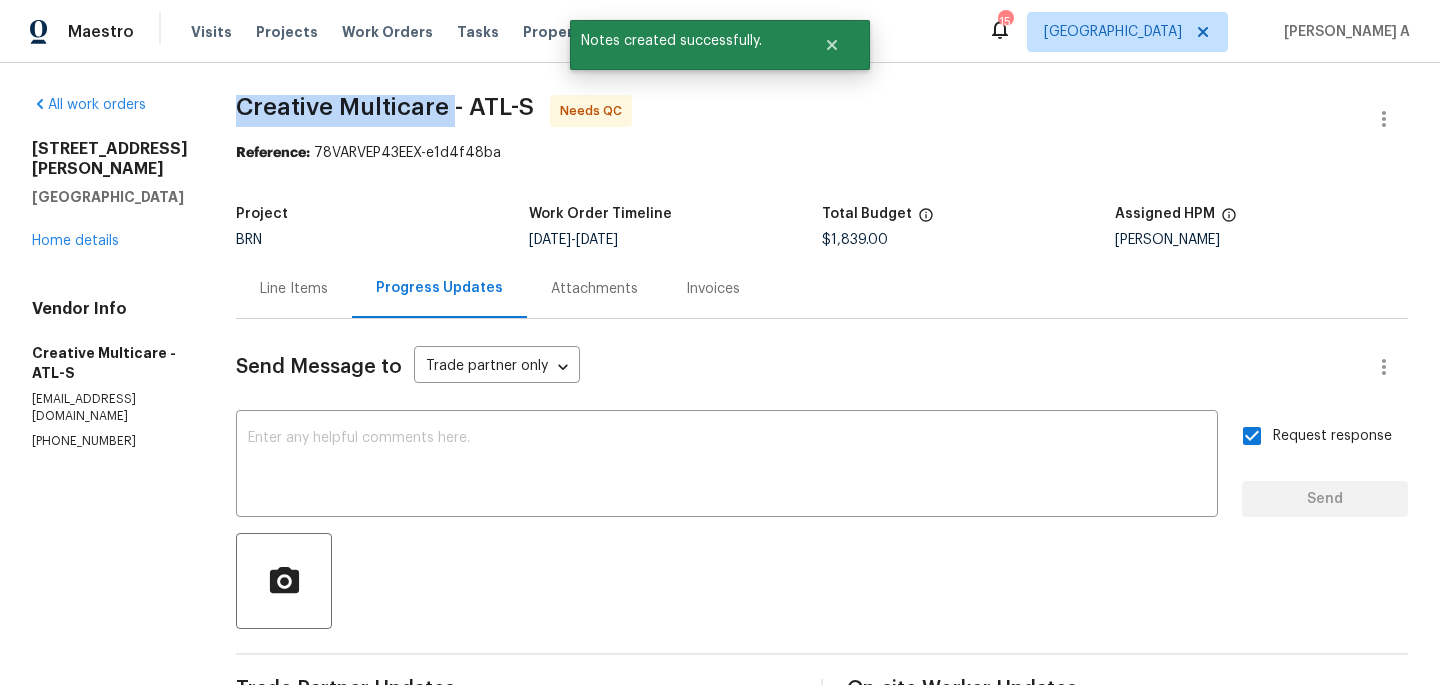 drag, startPoint x: 284, startPoint y: 111, endPoint x: 508, endPoint y: 105, distance: 224.08034 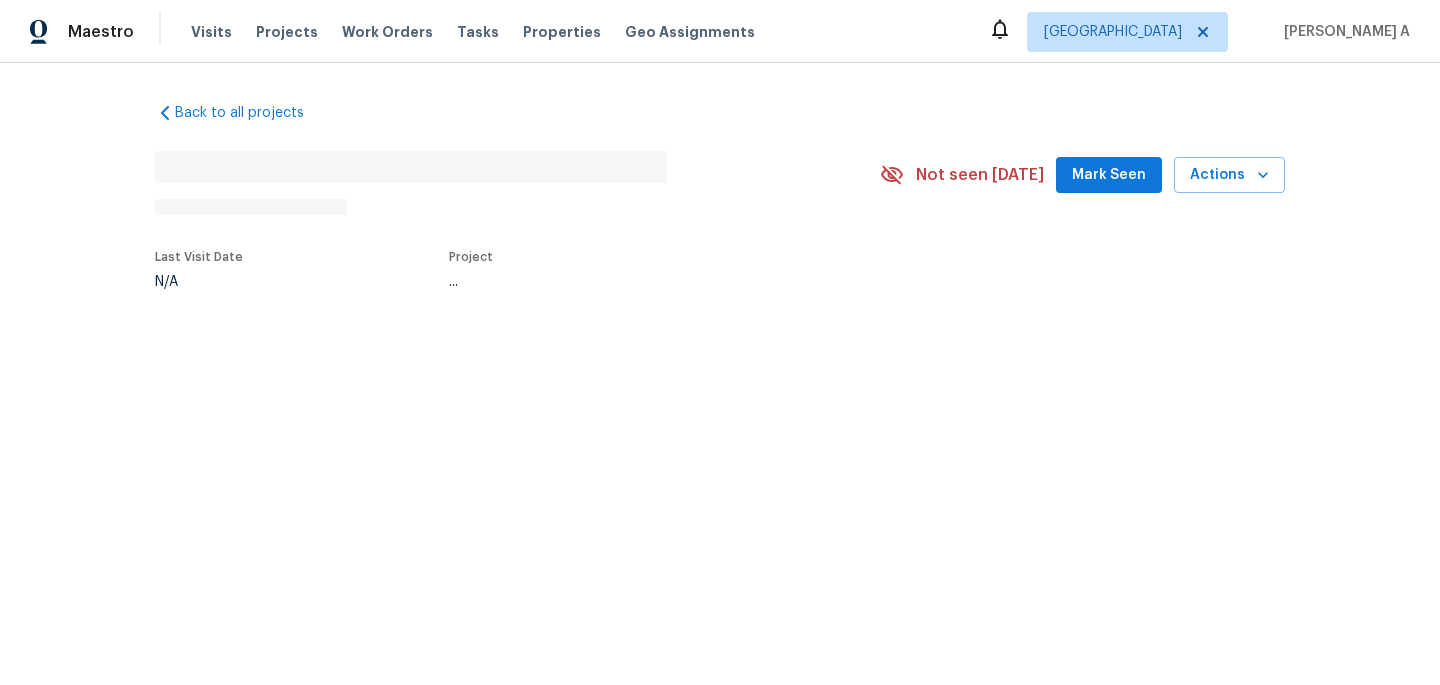 scroll, scrollTop: 0, scrollLeft: 0, axis: both 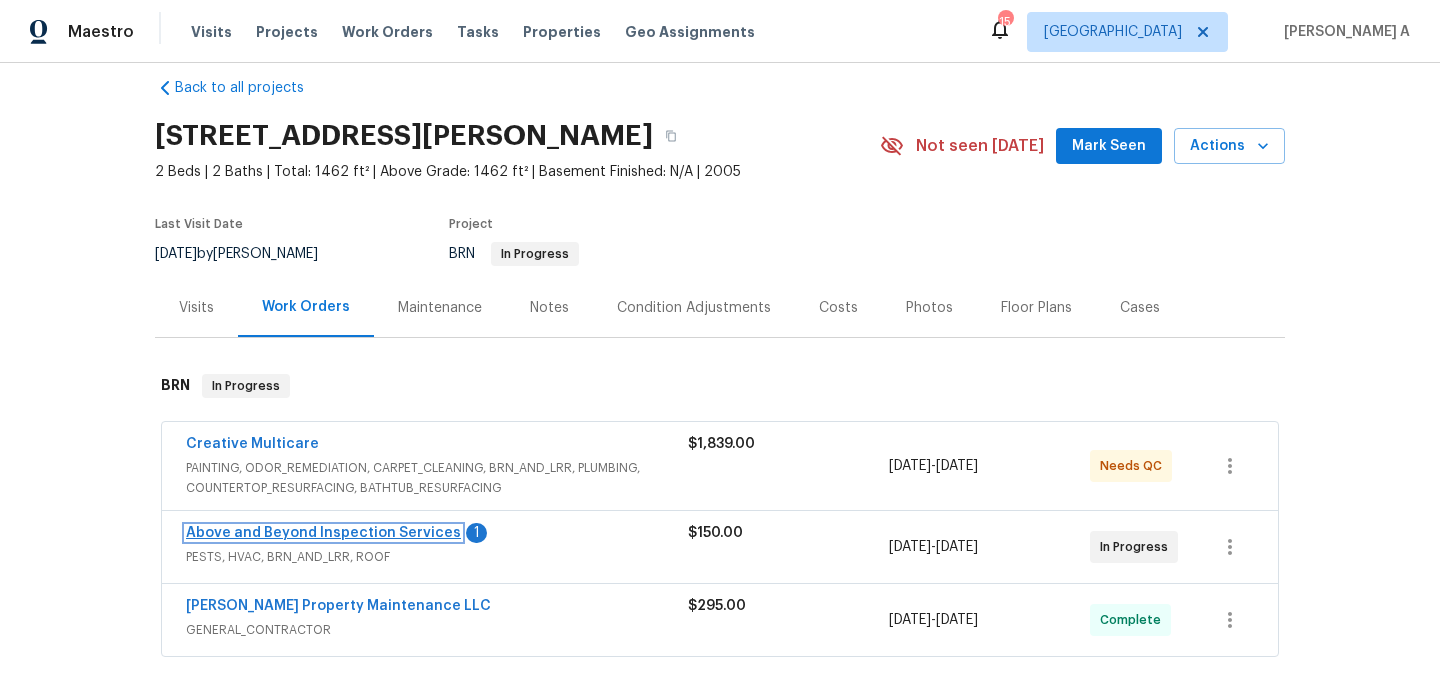 click on "Above and Beyond Inspection Services" at bounding box center [323, 533] 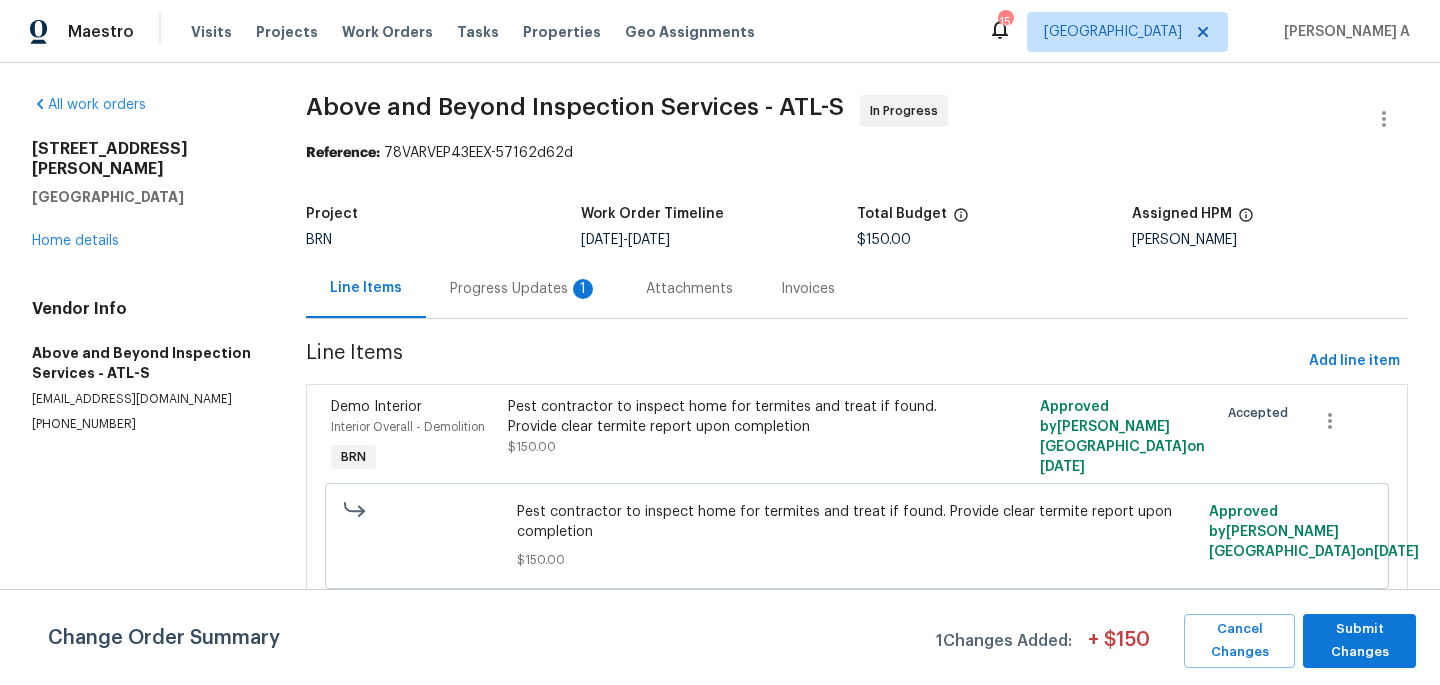 click on "Progress Updates 1" at bounding box center [524, 289] 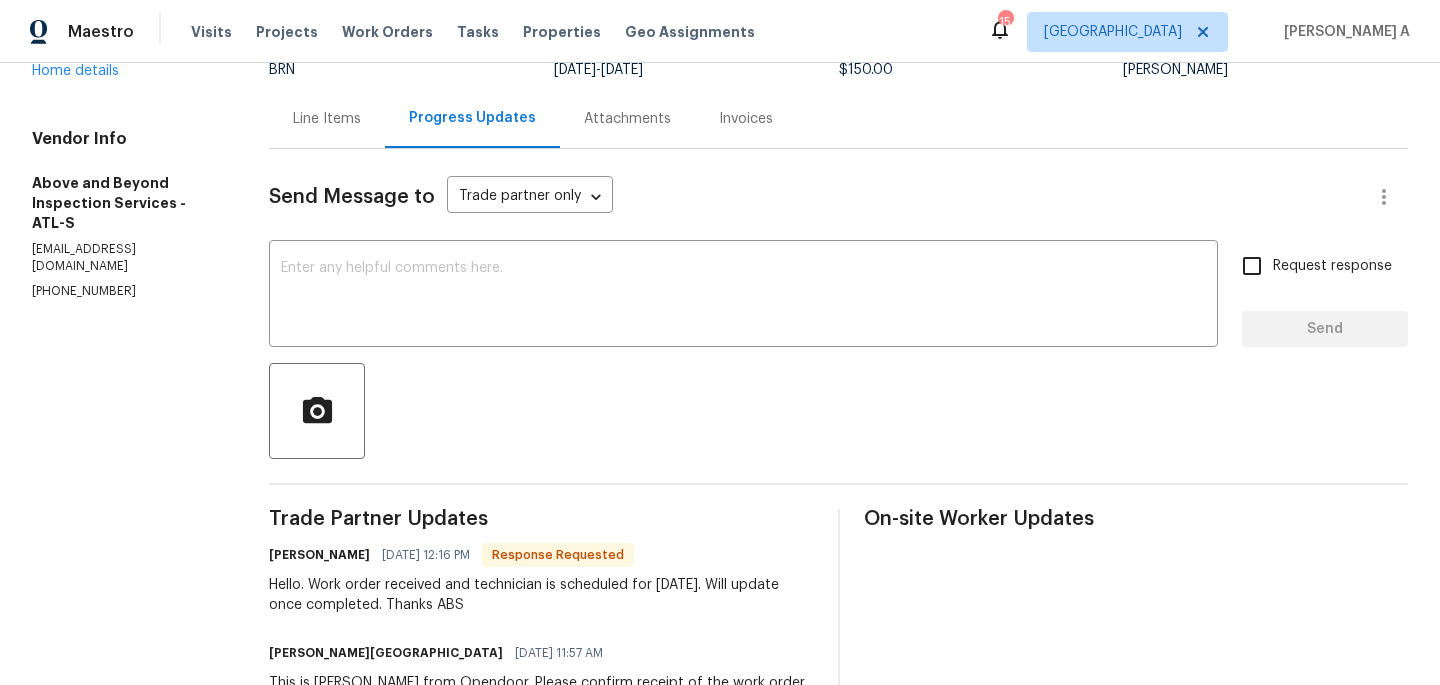 scroll, scrollTop: 43, scrollLeft: 0, axis: vertical 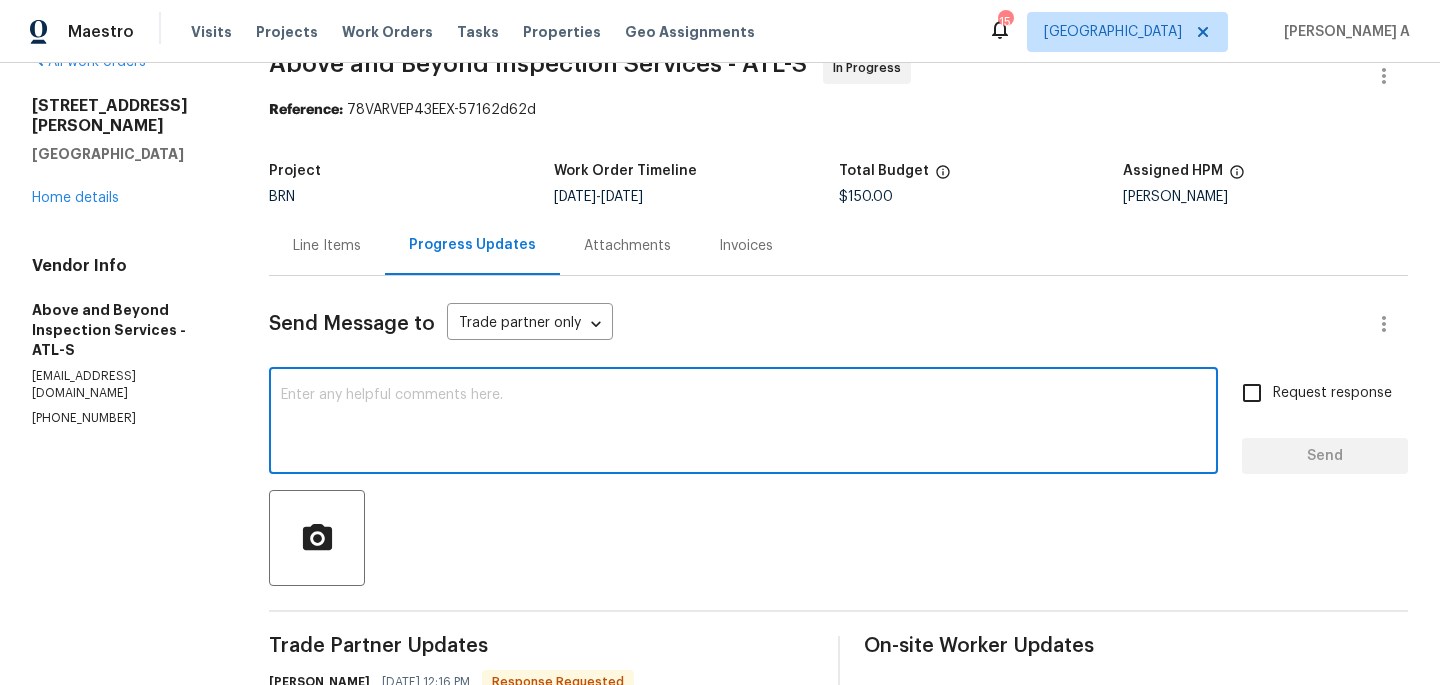 click at bounding box center (743, 423) 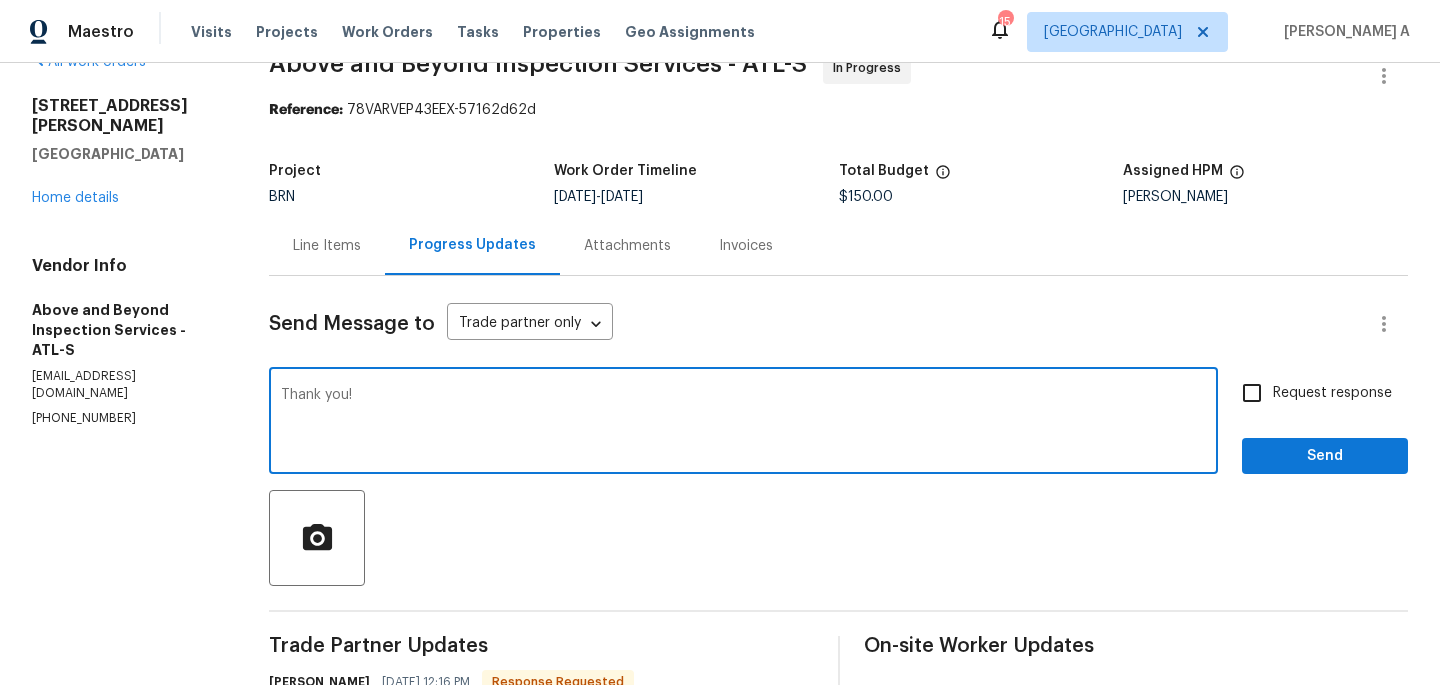 type on "Thank you!" 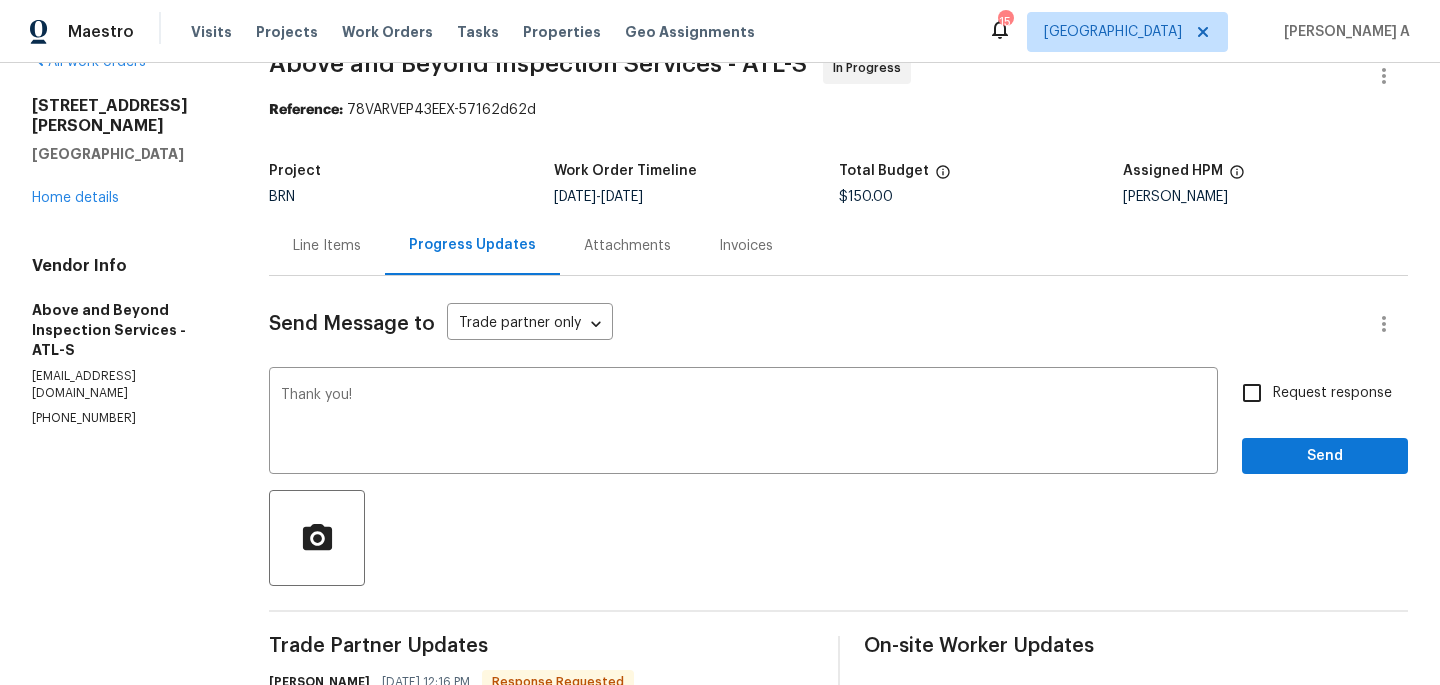 click on "Request response" at bounding box center (1332, 393) 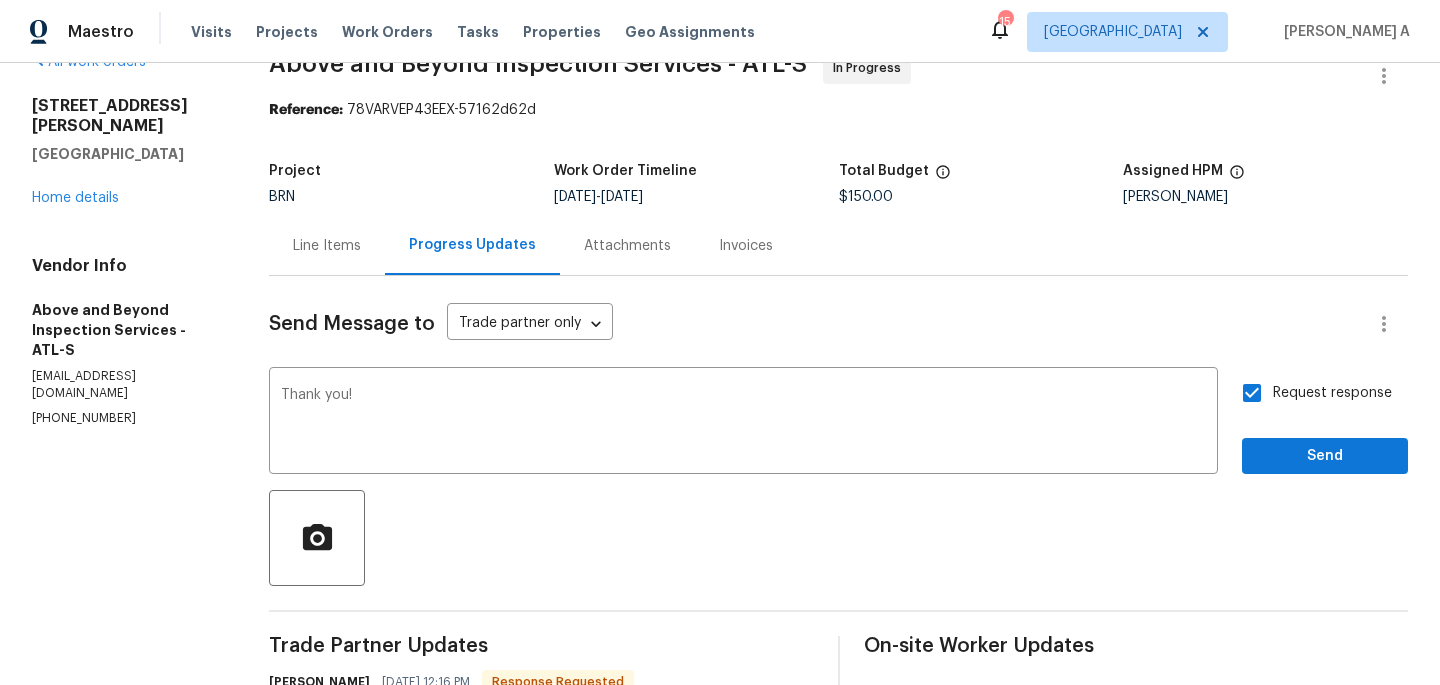 click on "Request response Send" at bounding box center [1325, 423] 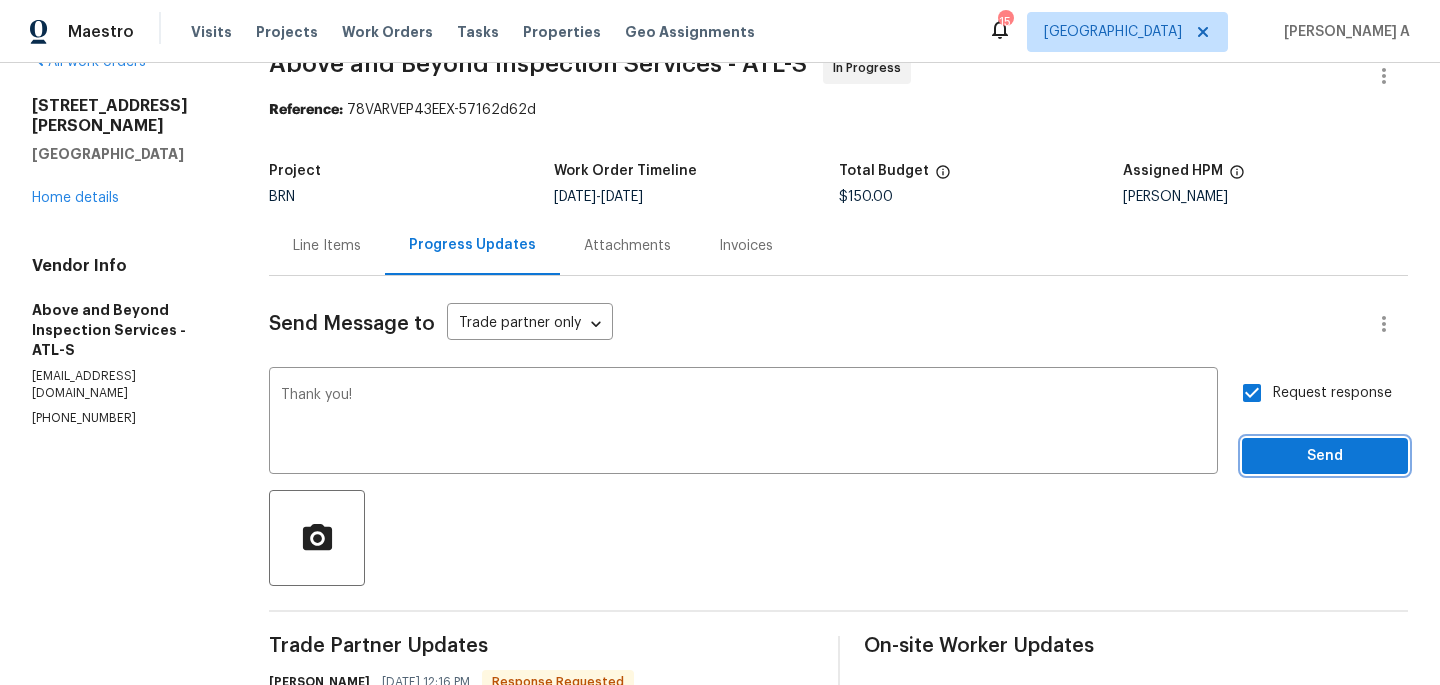 click on "Send" at bounding box center [1325, 456] 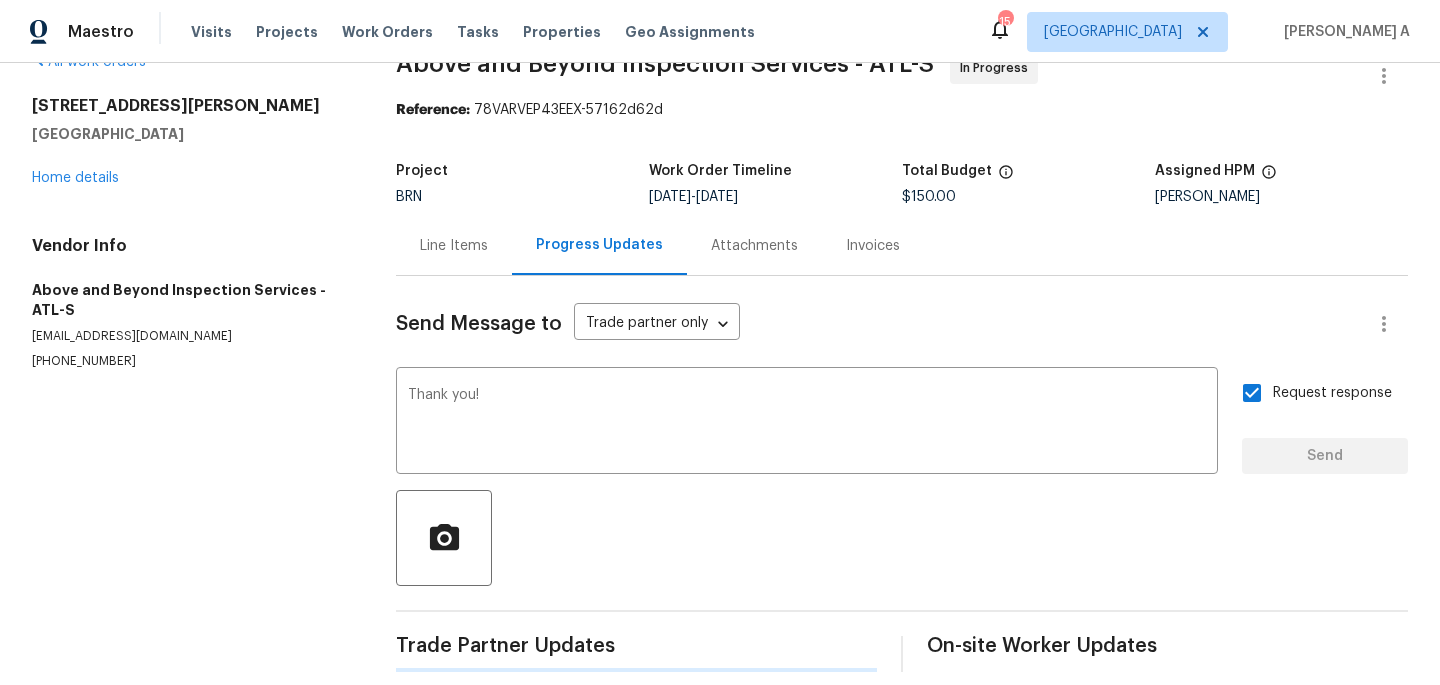 type 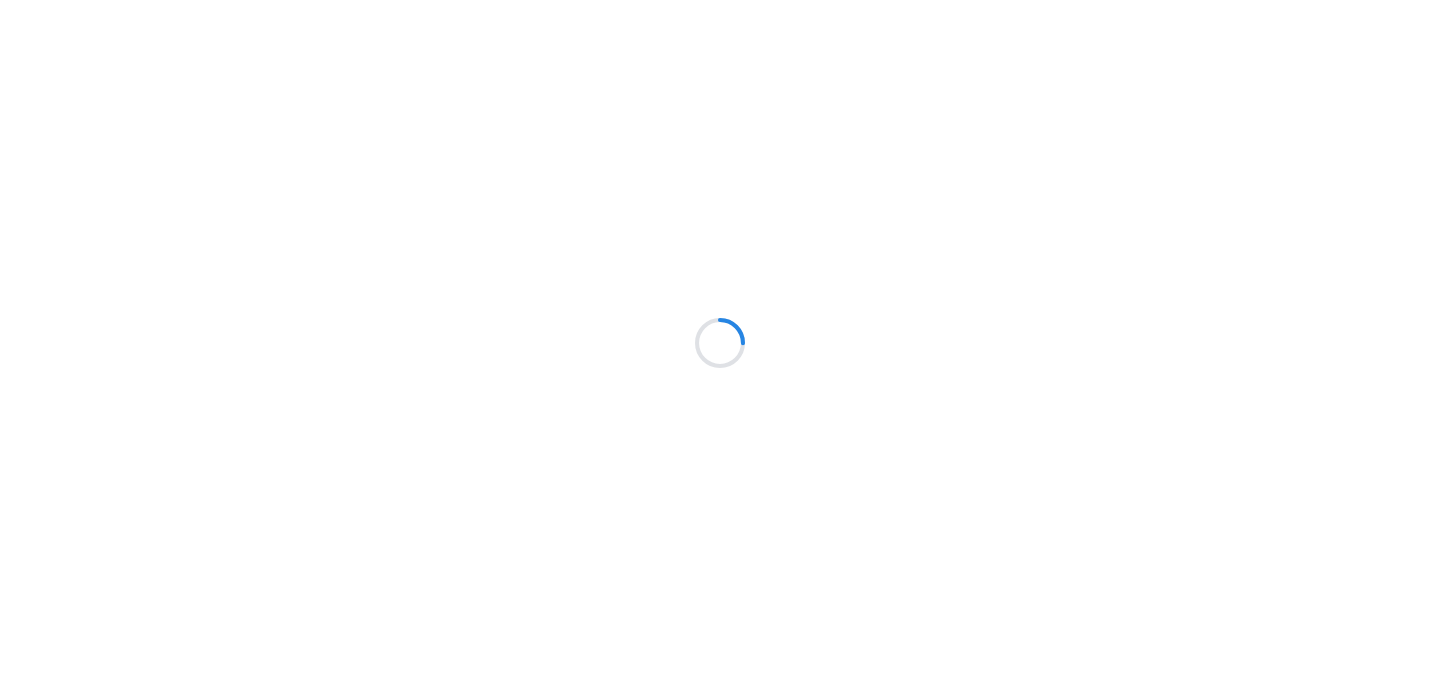 scroll, scrollTop: 0, scrollLeft: 0, axis: both 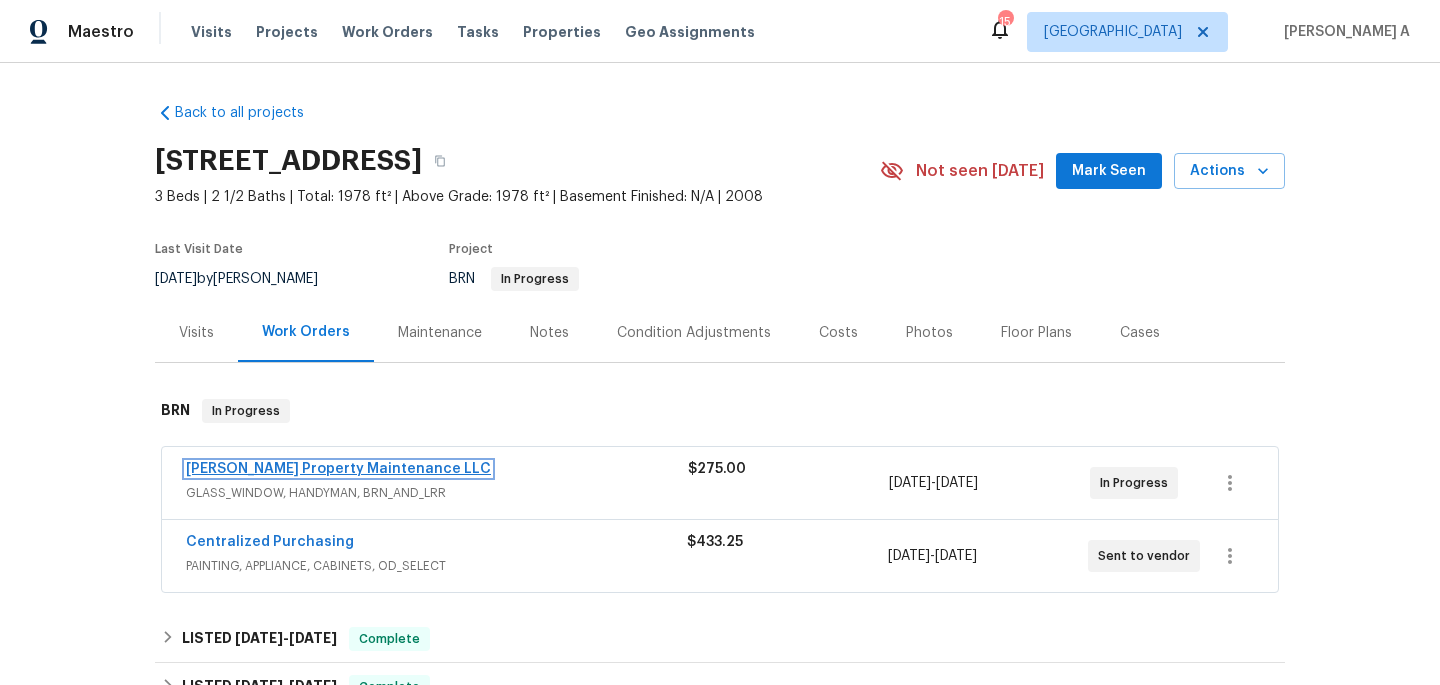 click on "[PERSON_NAME] Property Maintenance LLC" at bounding box center [338, 469] 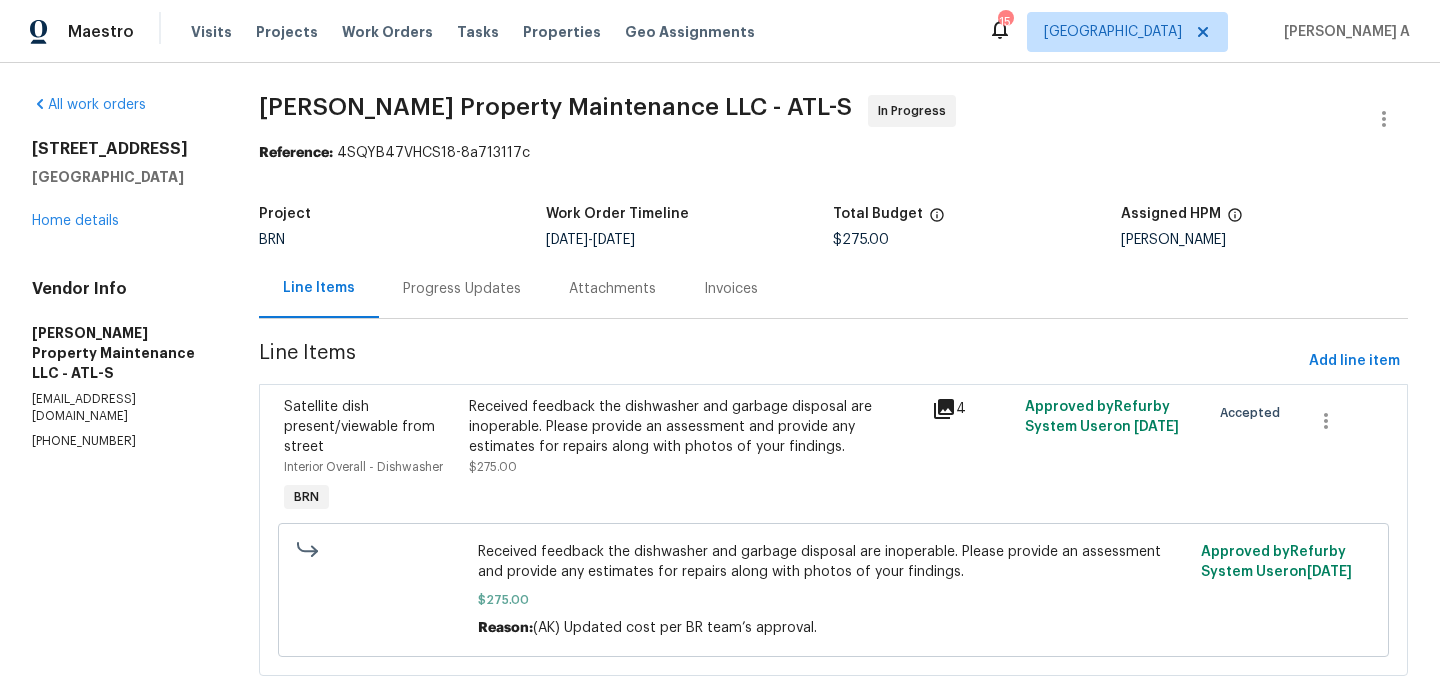 click on "Progress Updates" at bounding box center (462, 289) 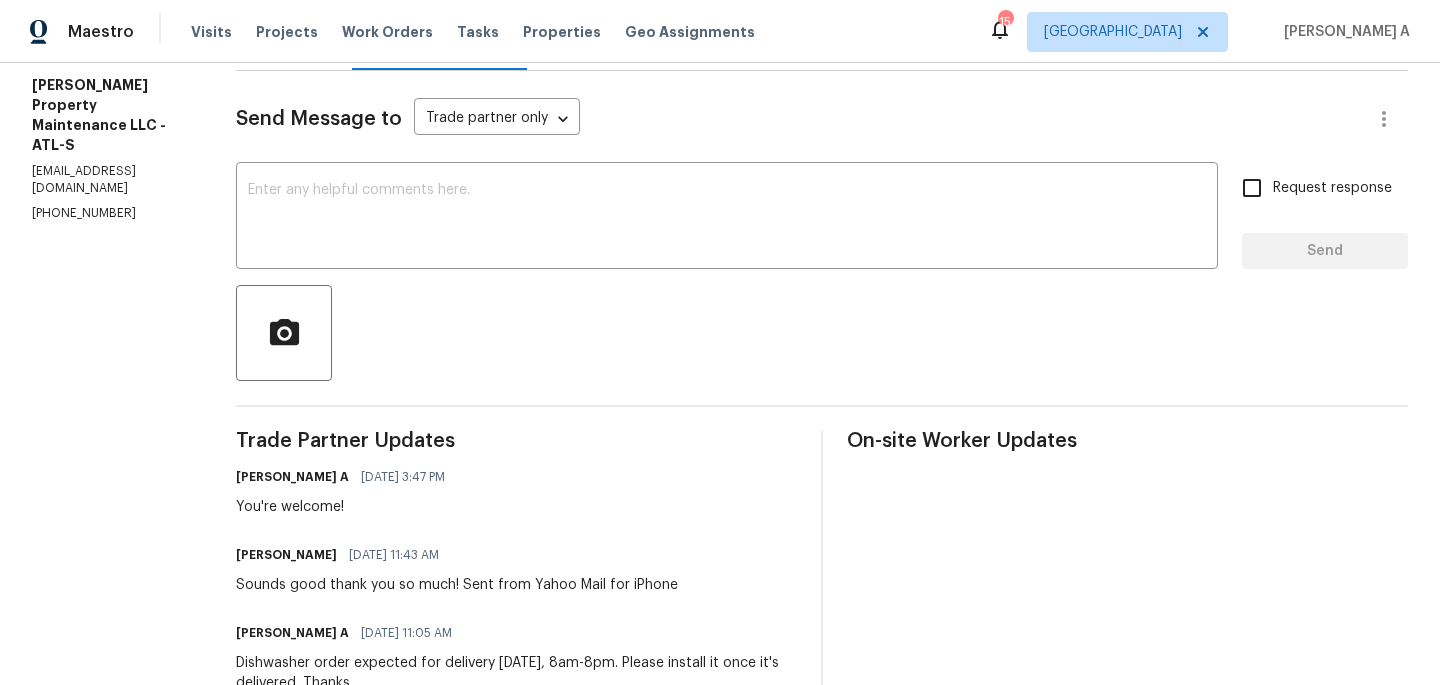 scroll, scrollTop: 249, scrollLeft: 0, axis: vertical 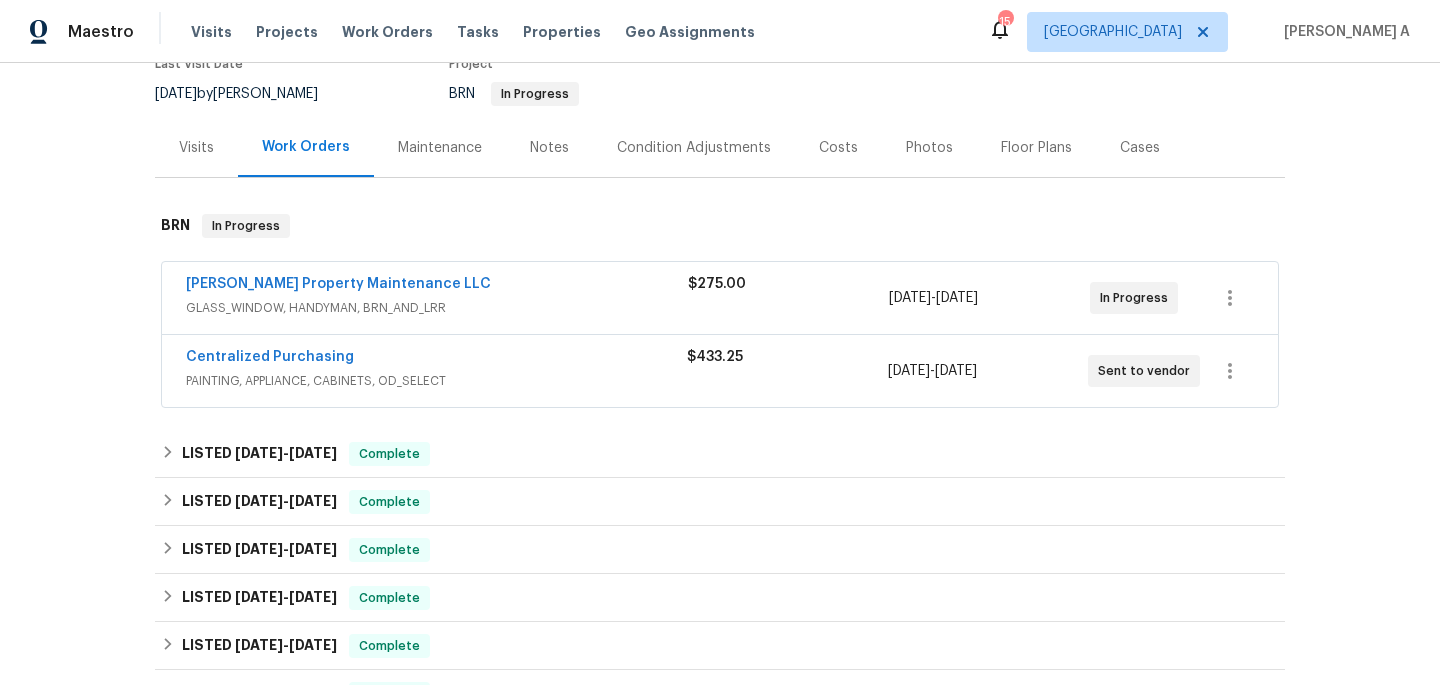 click on "GLASS_WINDOW, HANDYMAN, BRN_AND_LRR" at bounding box center (437, 308) 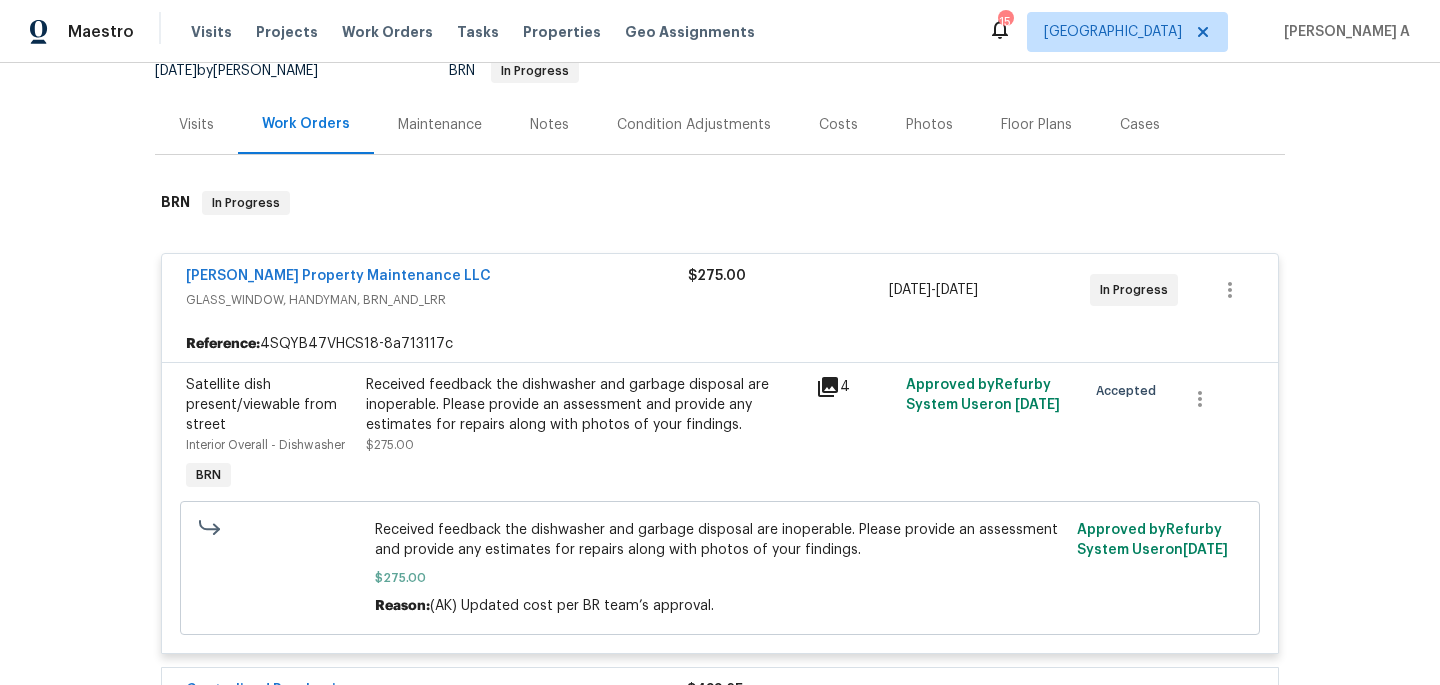 scroll, scrollTop: 206, scrollLeft: 0, axis: vertical 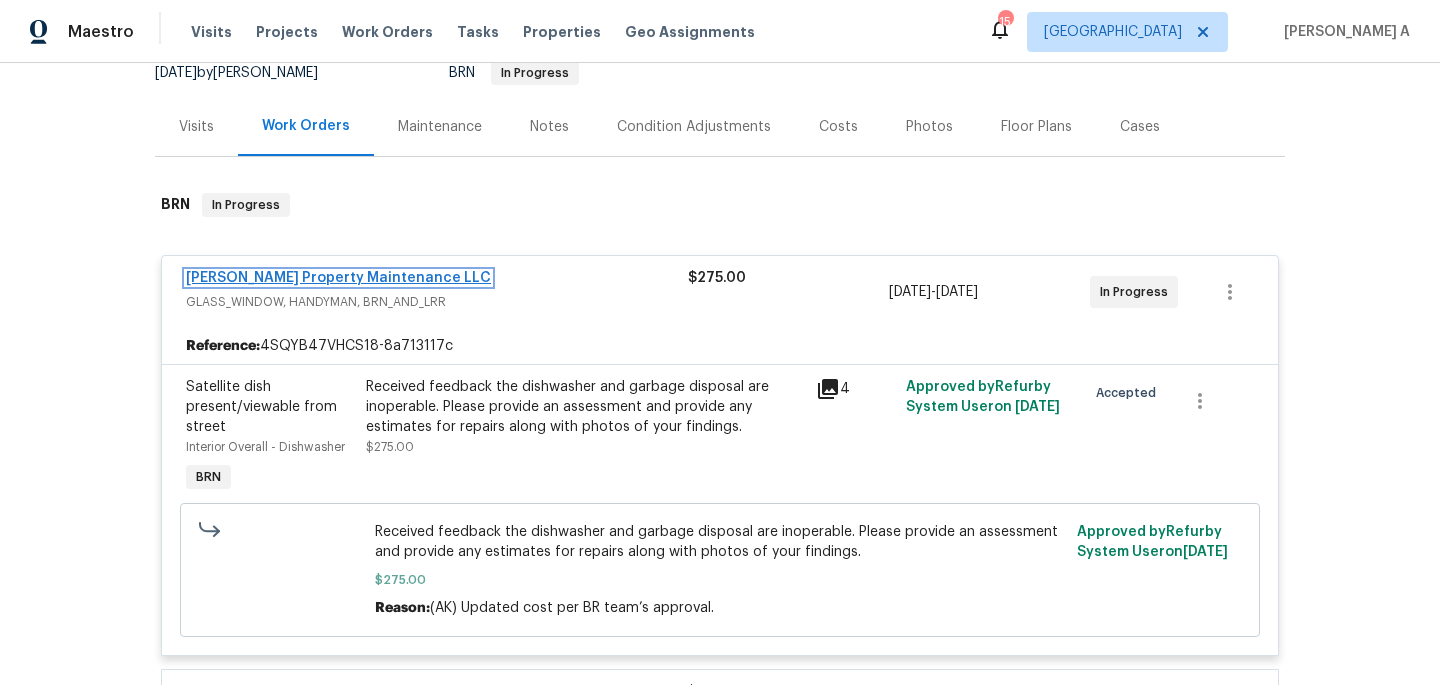 click on "Glen Property Maintenance LLC" at bounding box center [338, 278] 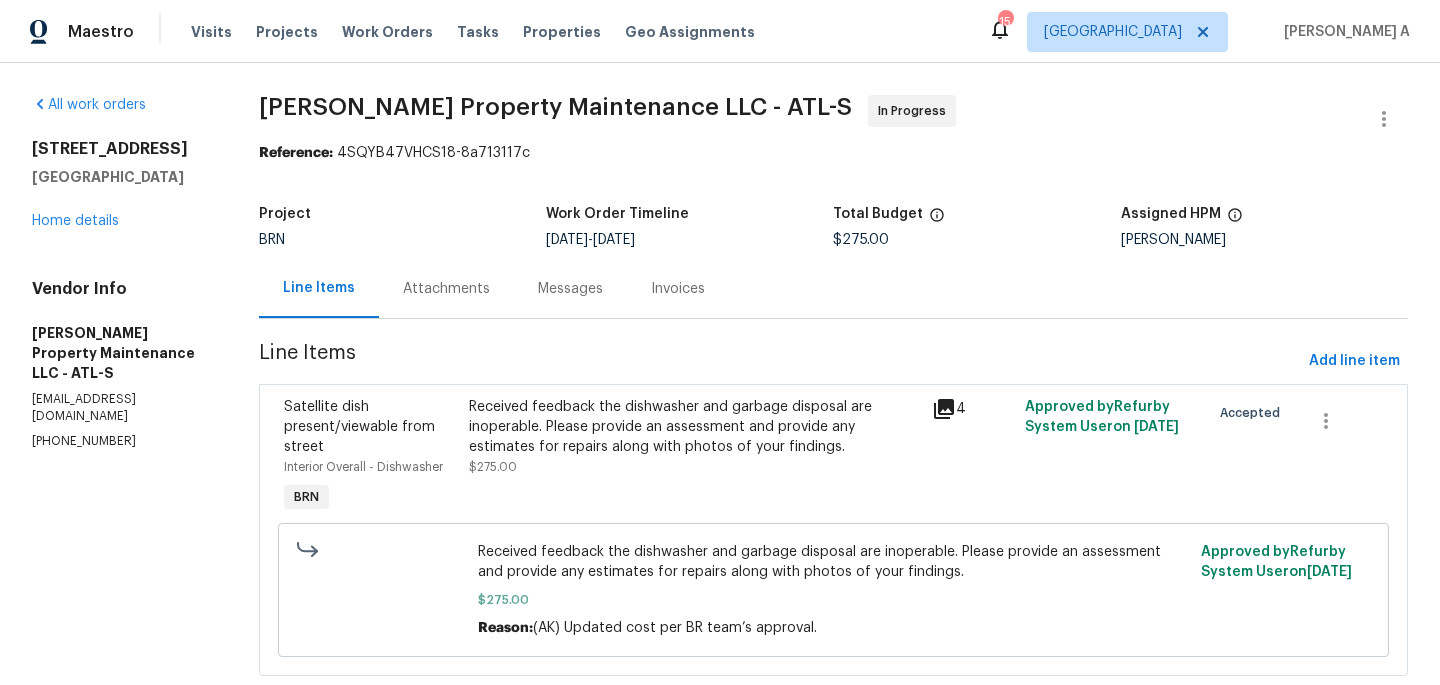click on "Received feedback the dishwasher and garbage disposal are inoperable.  Please provide an assessment and provide any estimates for repairs along with photos of your findings. $275.00" at bounding box center (694, 437) 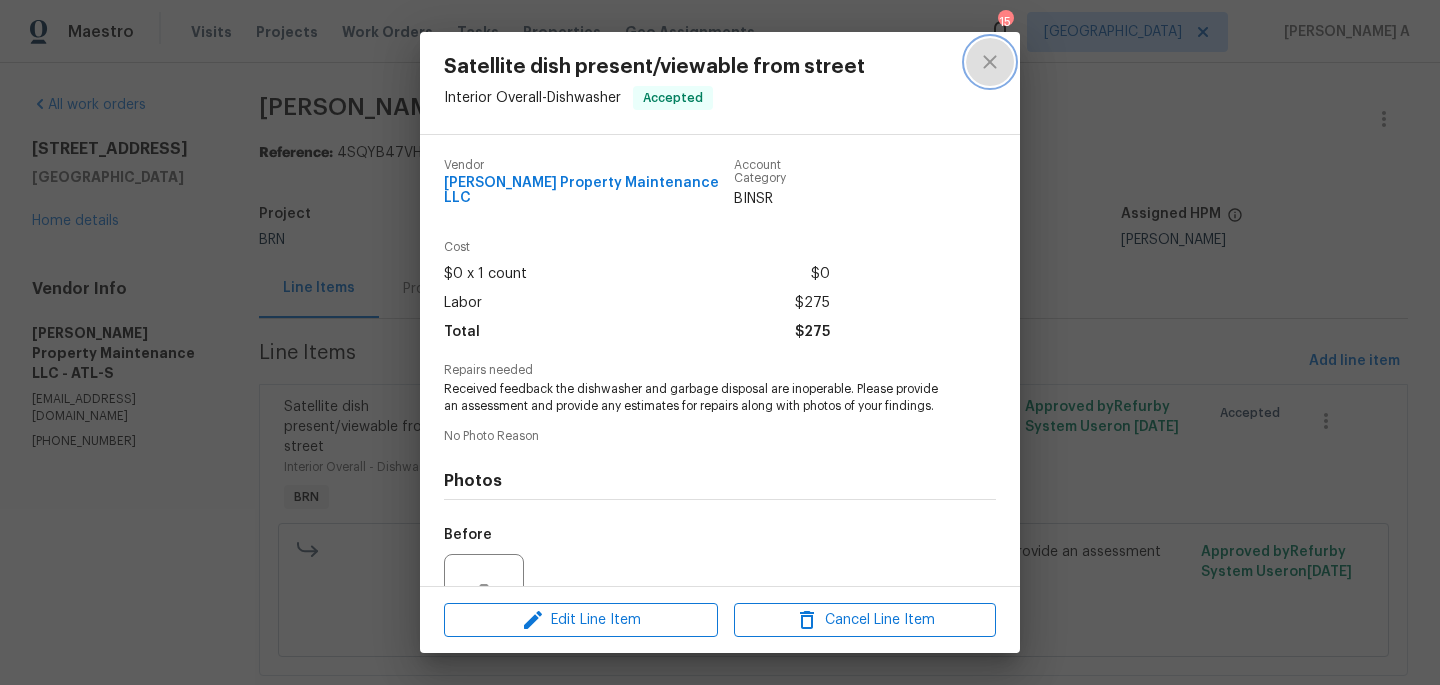 click at bounding box center [990, 62] 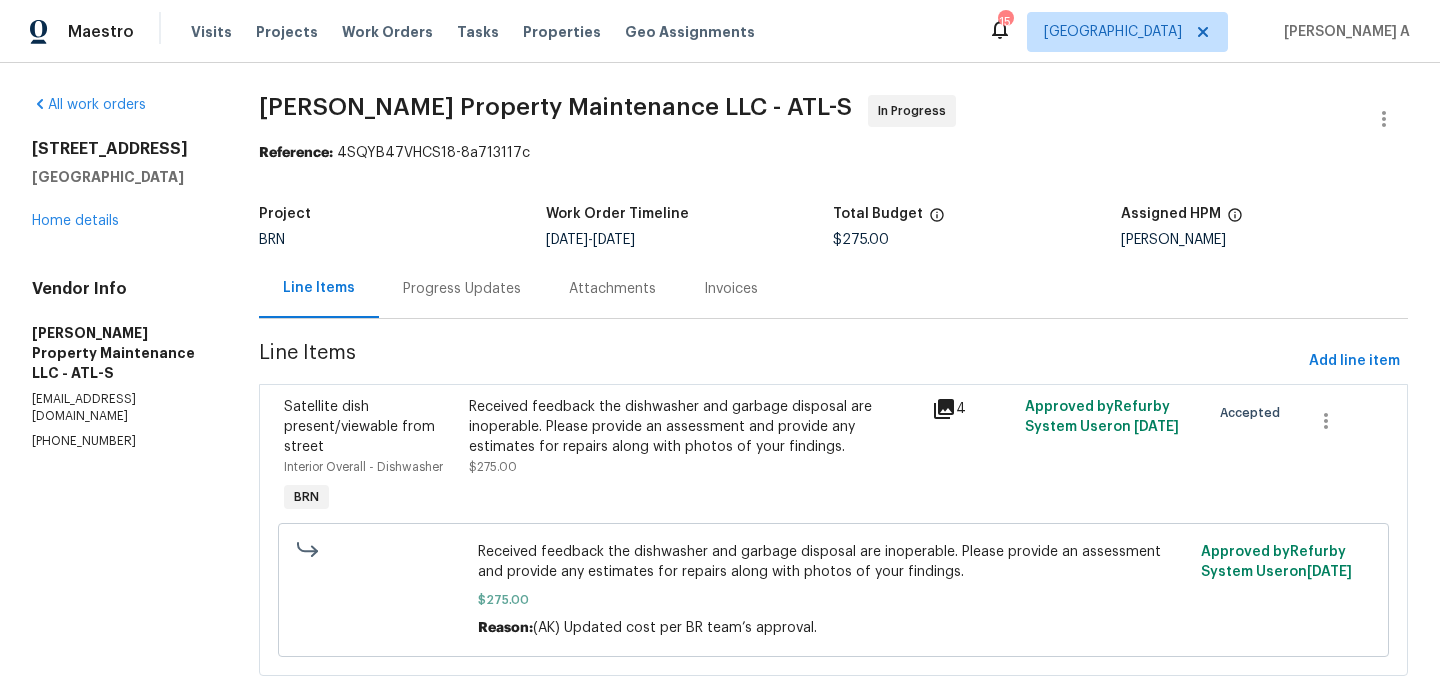 click on "Progress Updates" at bounding box center [462, 289] 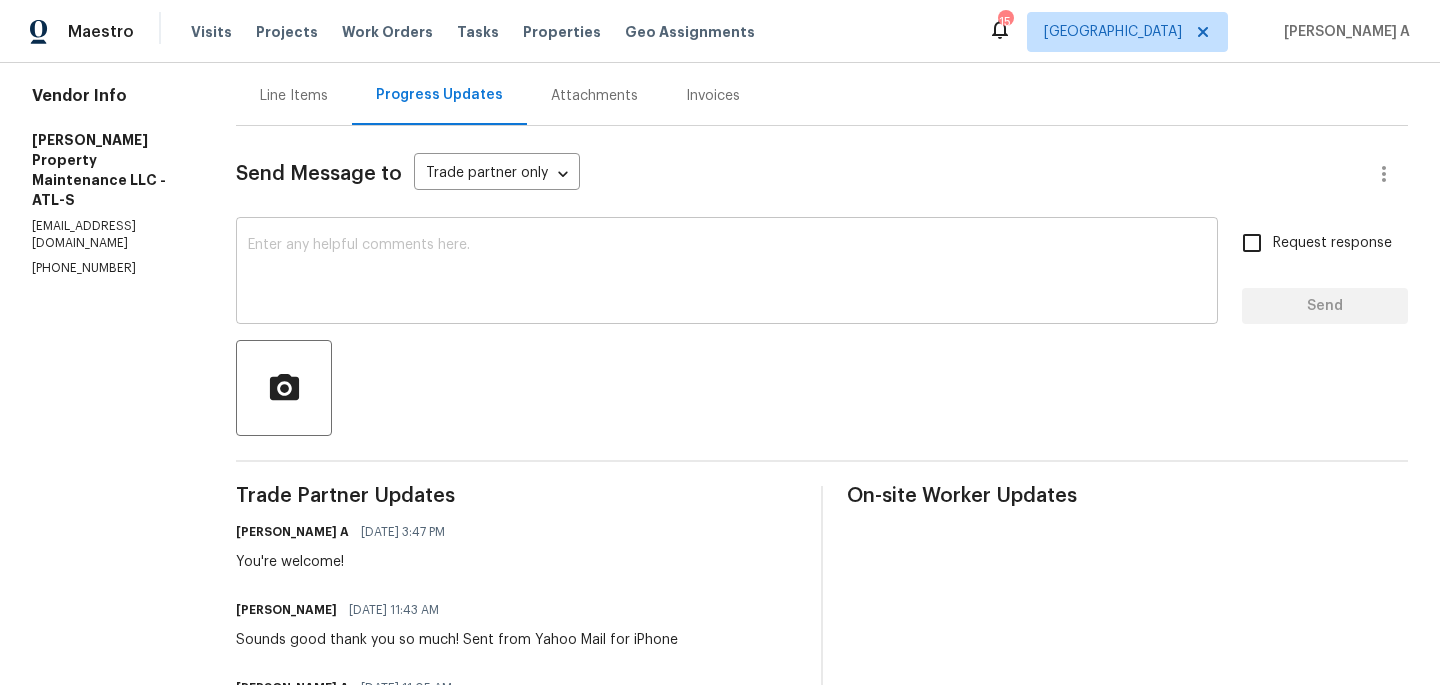 scroll, scrollTop: 190, scrollLeft: 0, axis: vertical 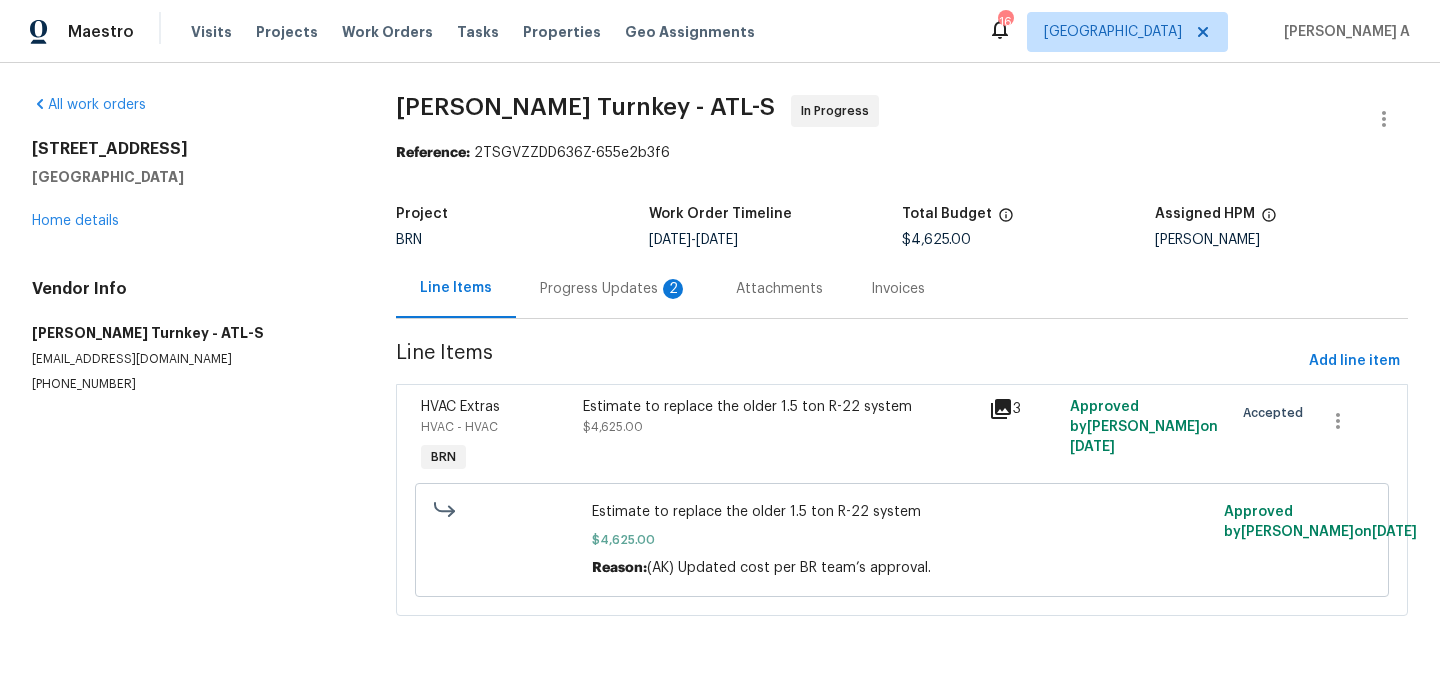 click on "Progress Updates 2" at bounding box center (614, 289) 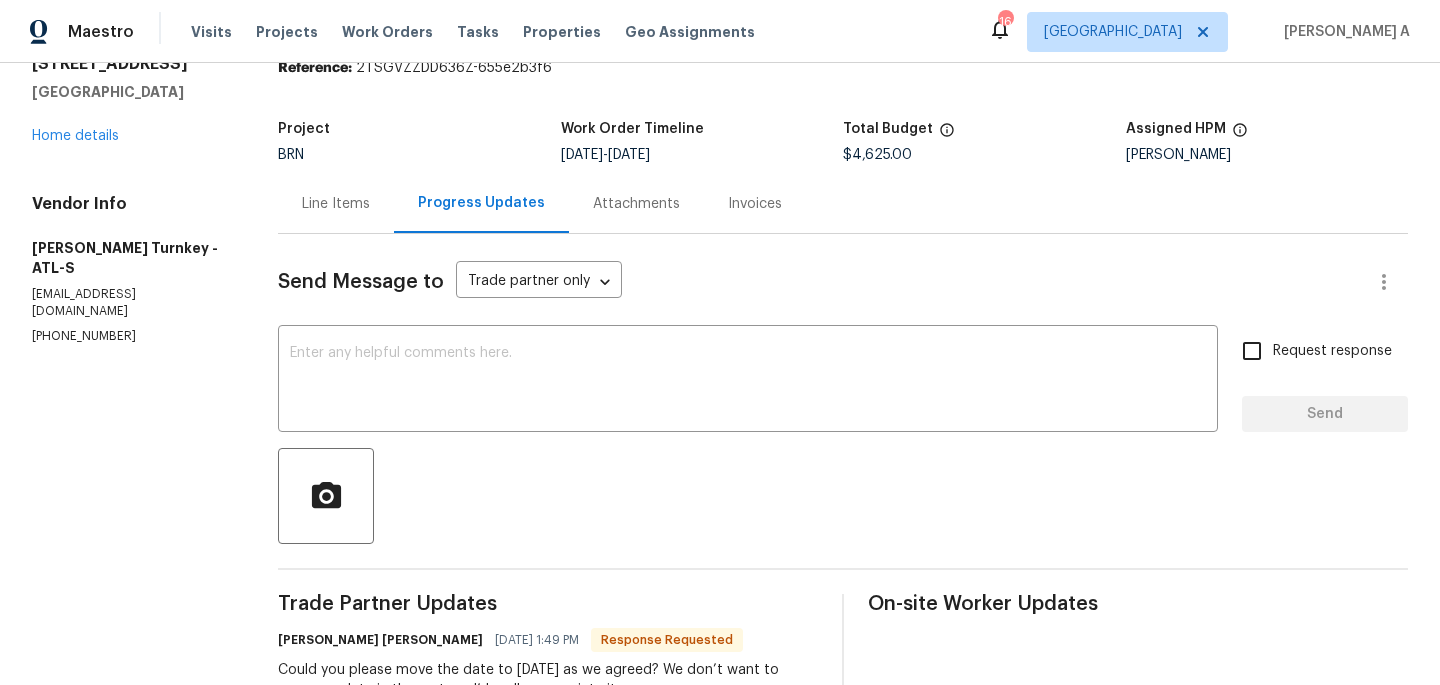 scroll, scrollTop: 0, scrollLeft: 0, axis: both 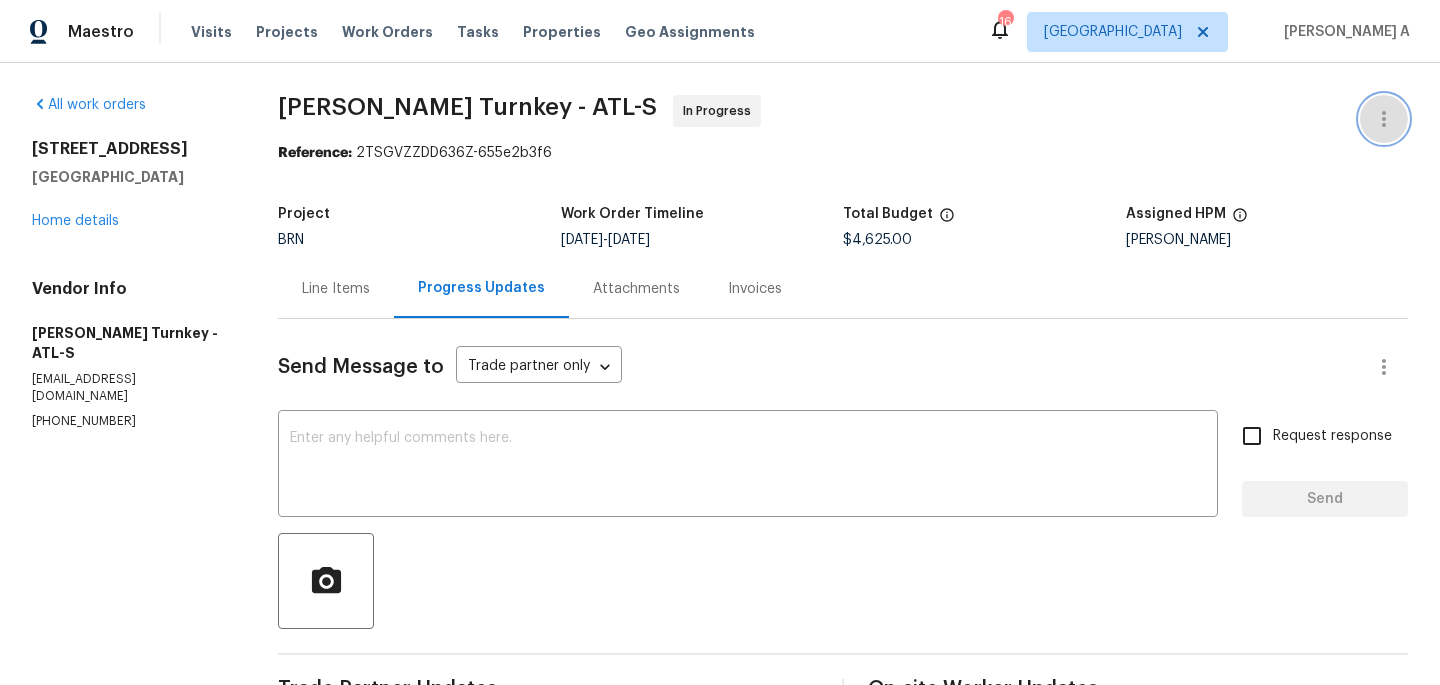 click 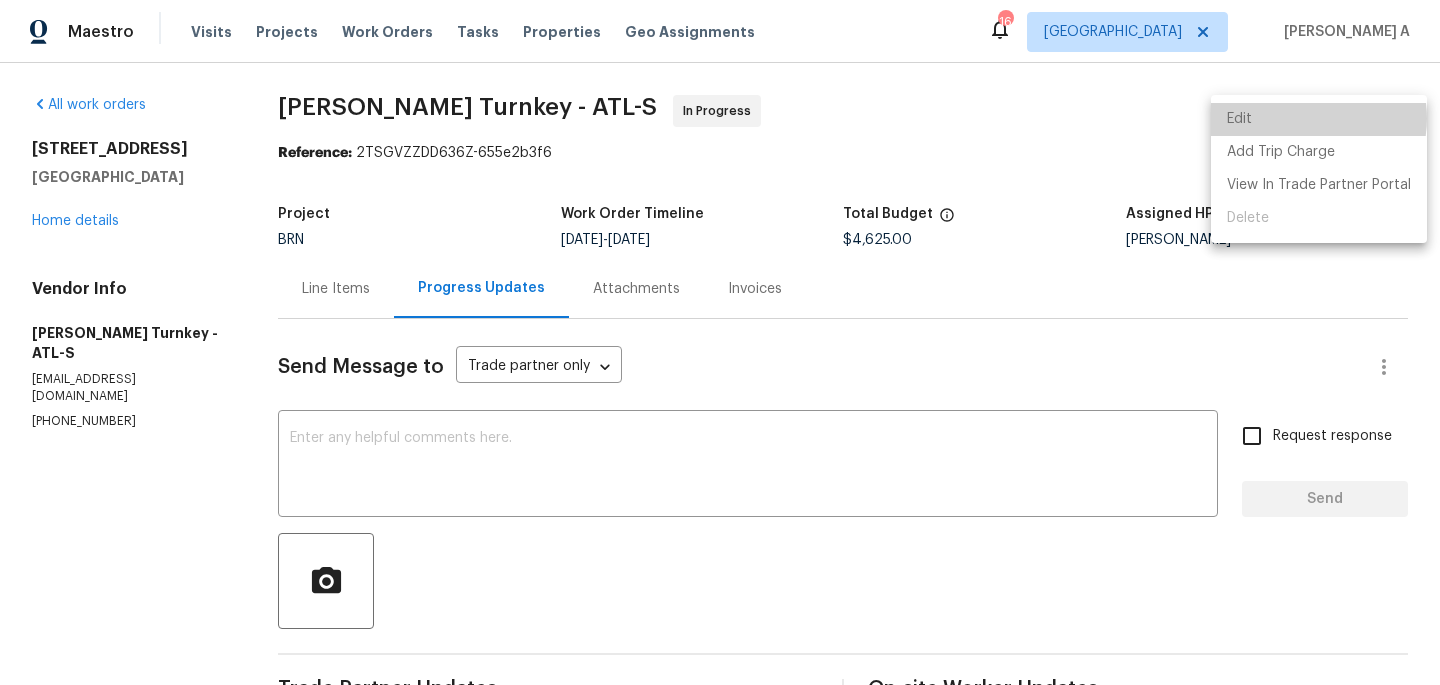 click on "Edit" at bounding box center [1319, 119] 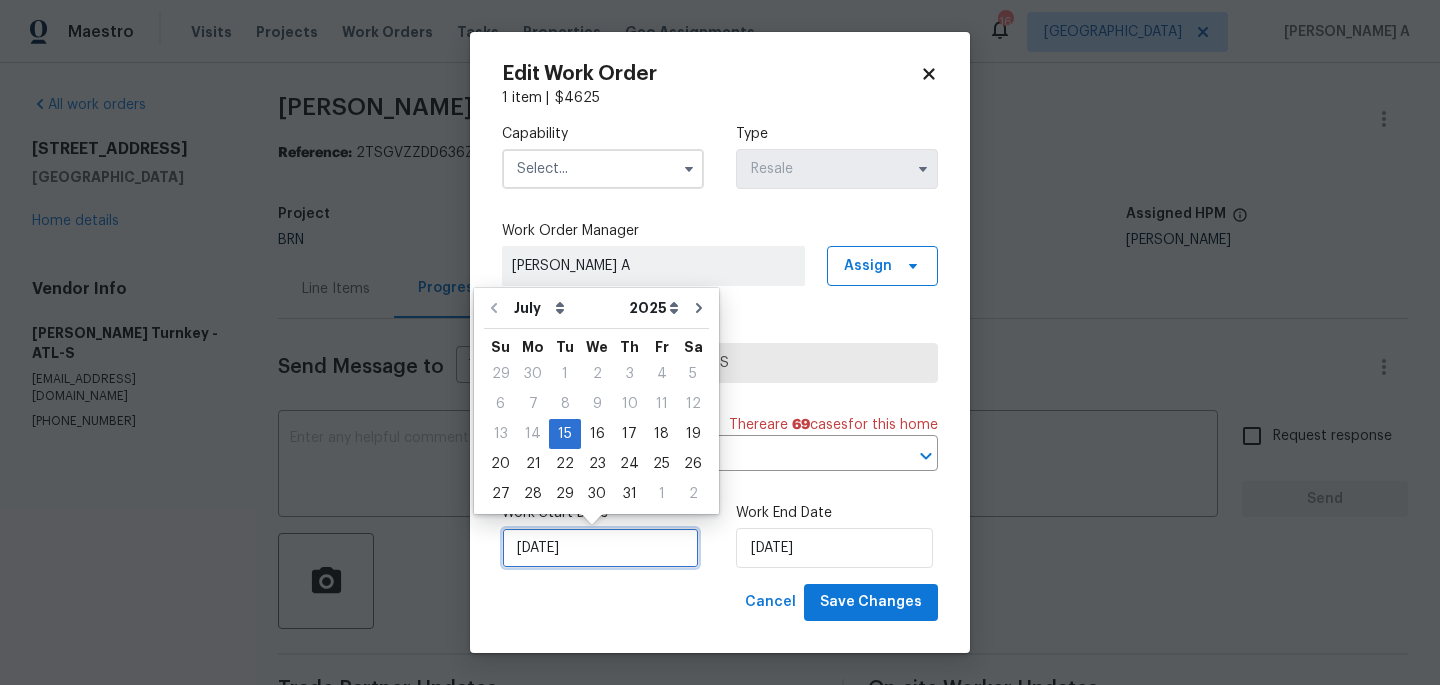 click on "7/15/2025" at bounding box center [600, 548] 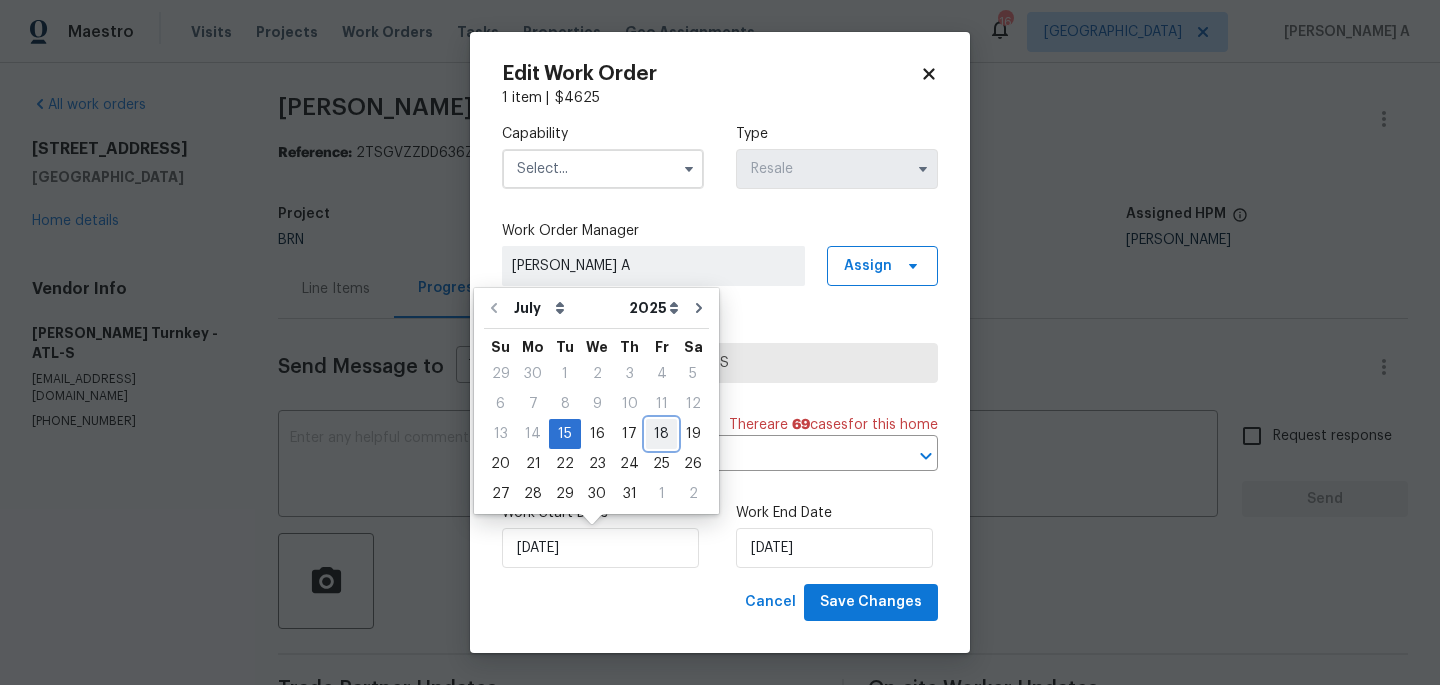 click on "18" at bounding box center (661, 434) 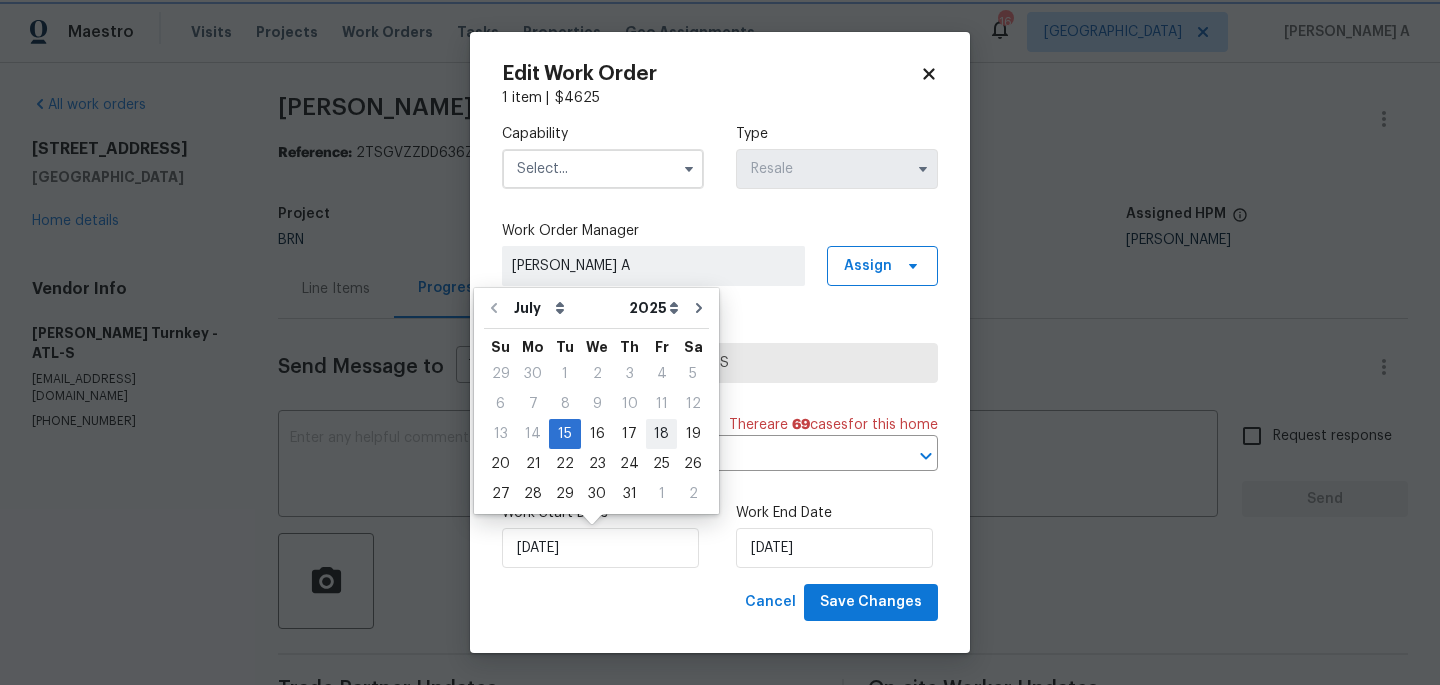 type on "7/18/2025" 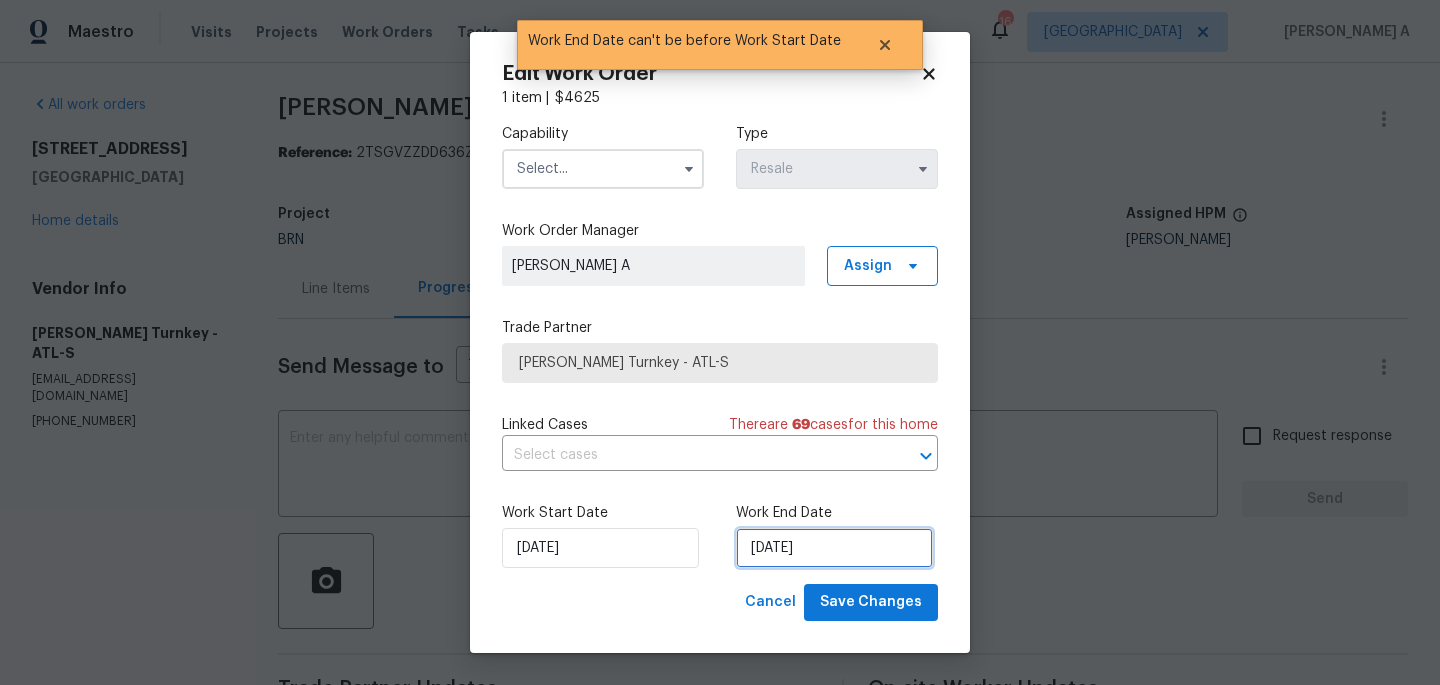 click on "7/18/2025" at bounding box center [834, 548] 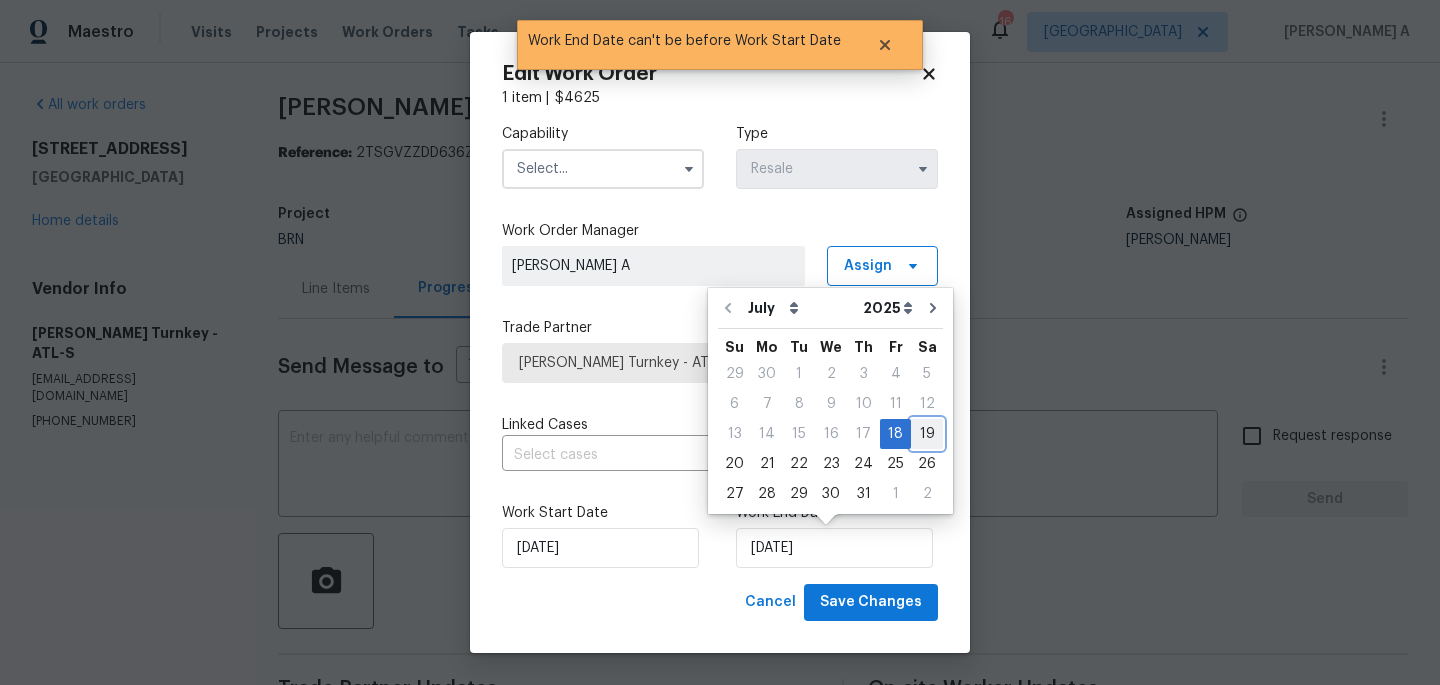 click on "19" at bounding box center [927, 434] 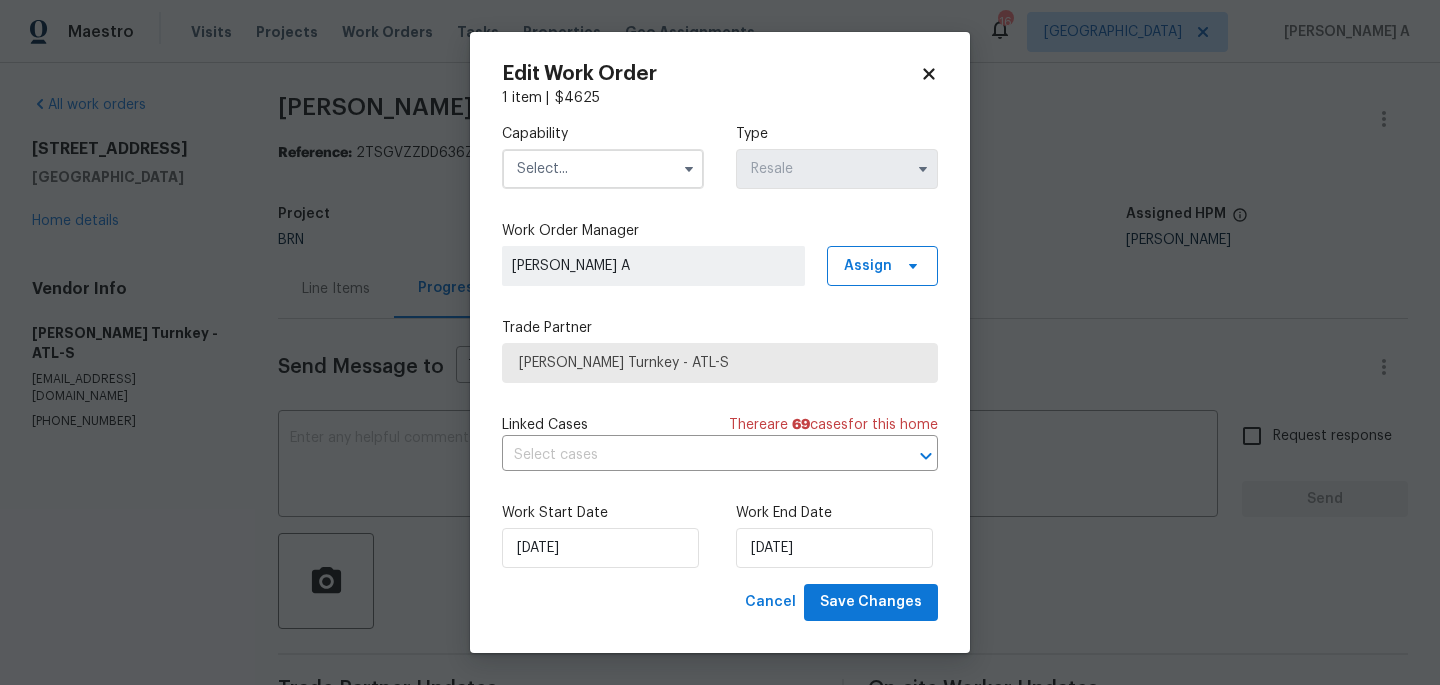 click at bounding box center [603, 169] 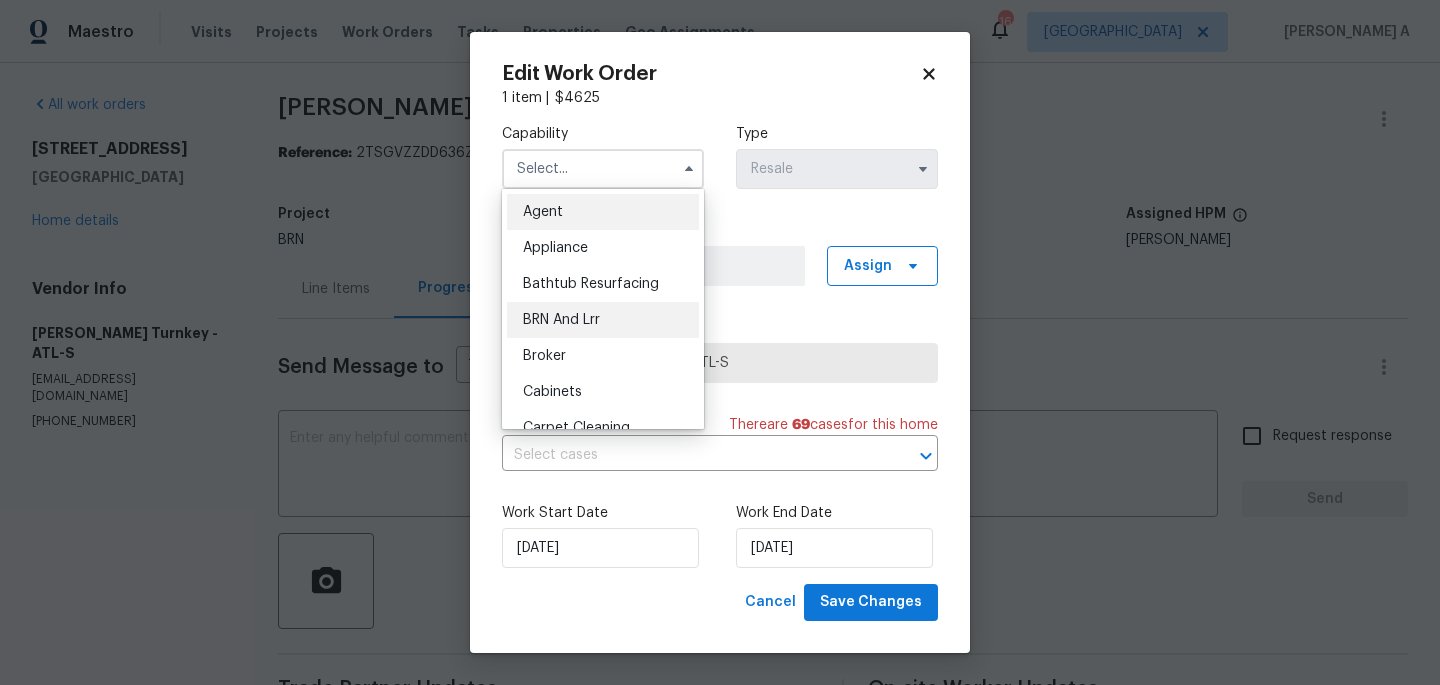 click on "BRN And Lrr" at bounding box center [603, 320] 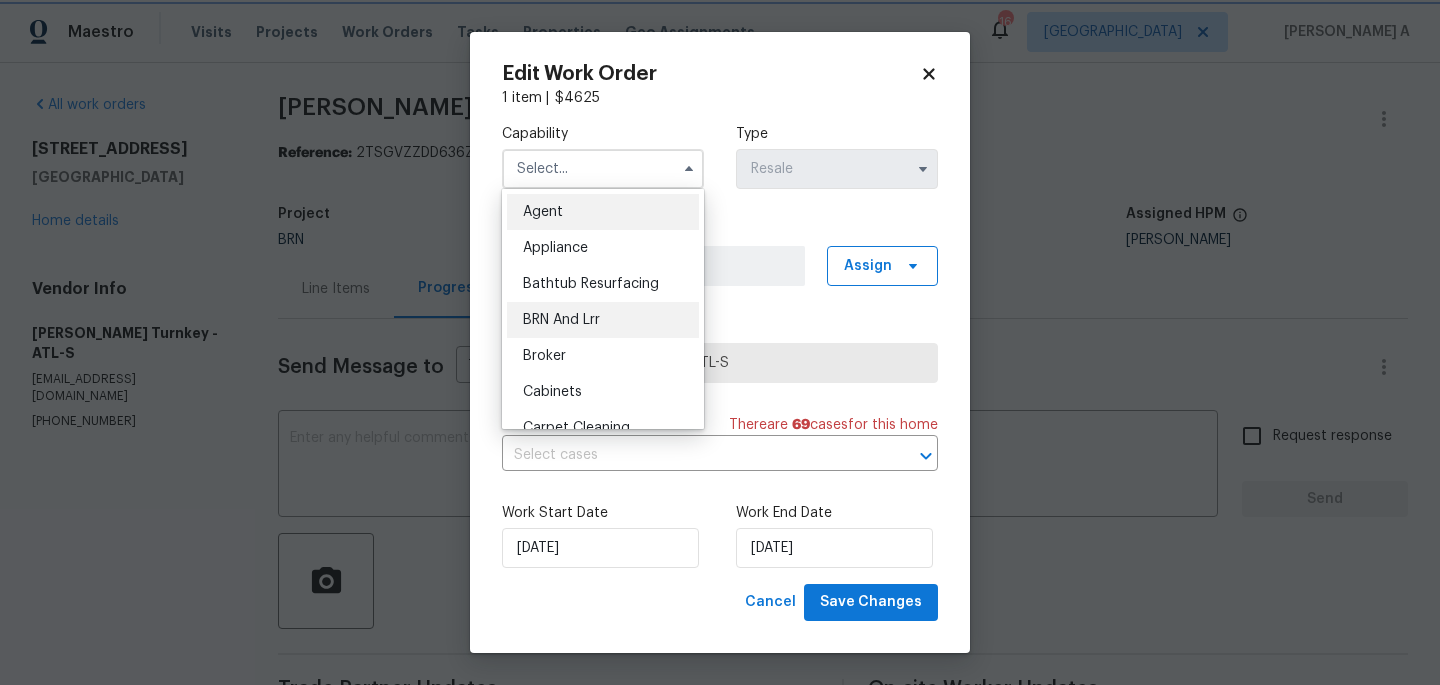 type on "BRN And Lrr" 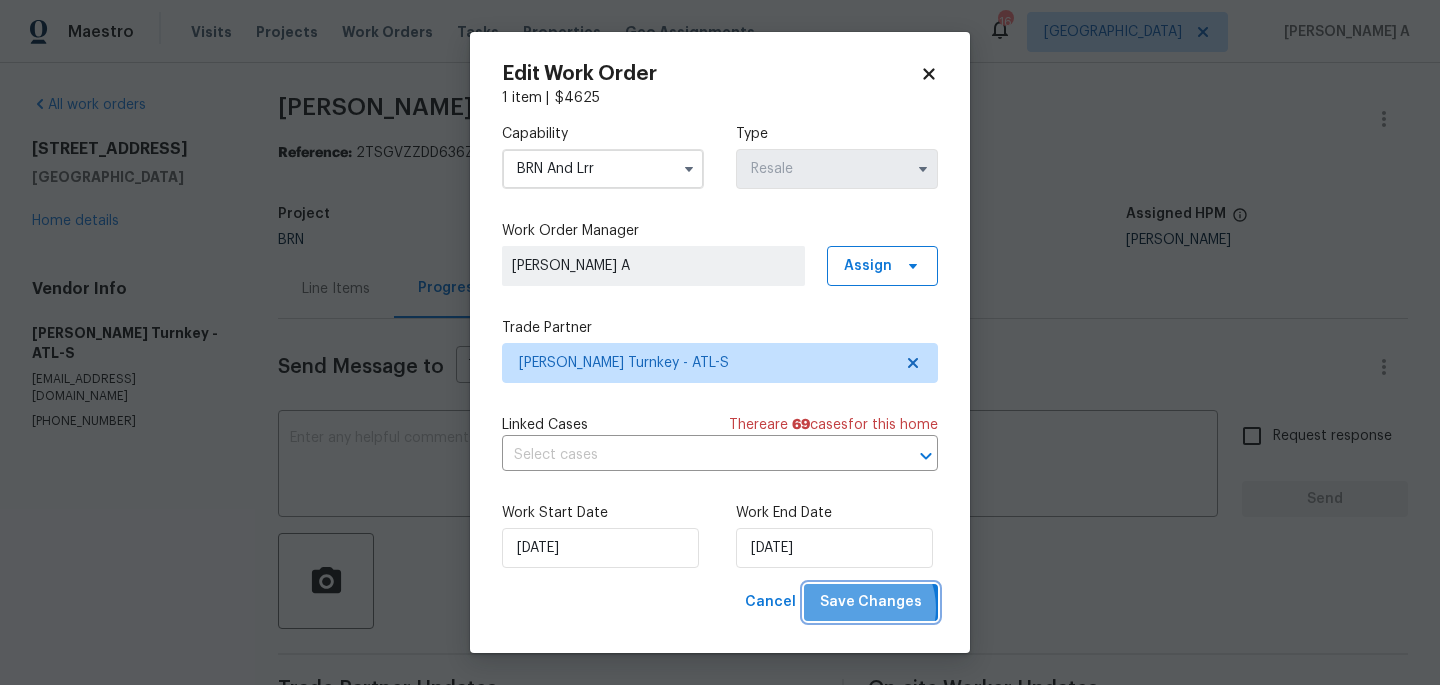 click on "Save Changes" at bounding box center (871, 602) 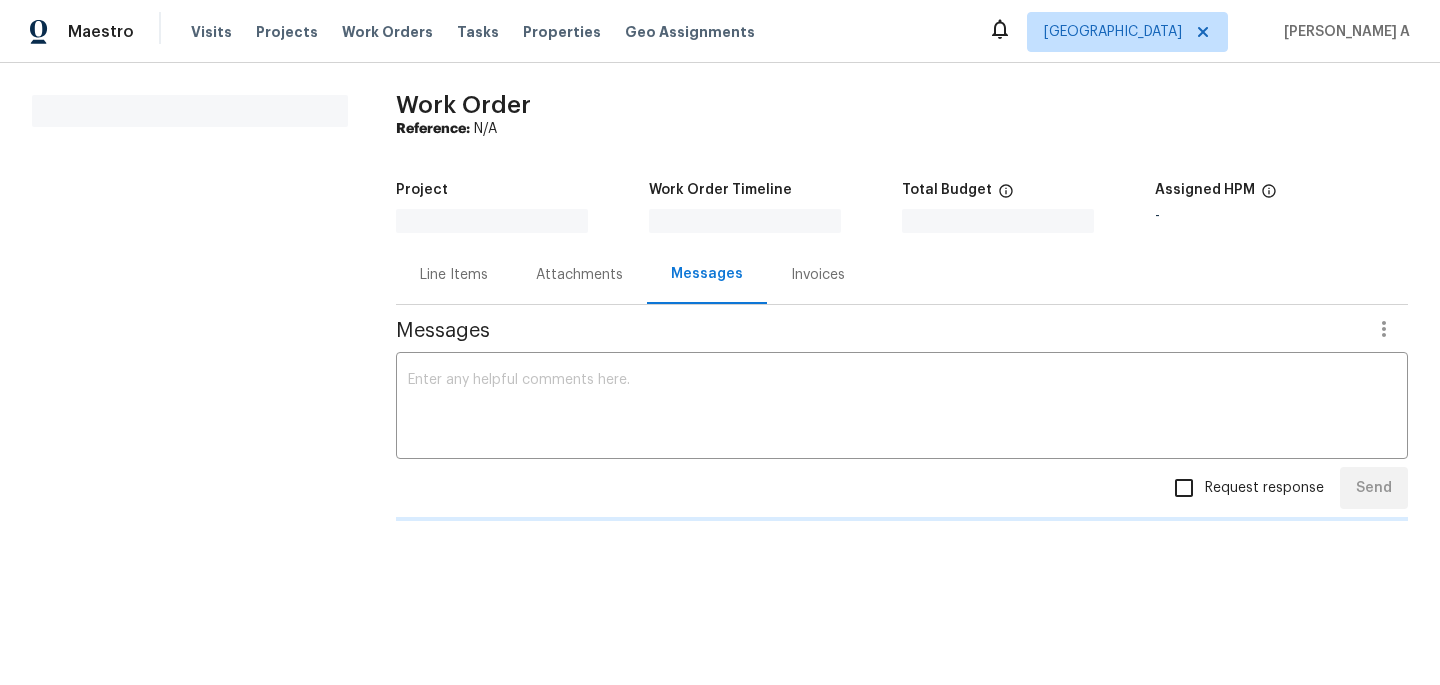 scroll, scrollTop: 0, scrollLeft: 0, axis: both 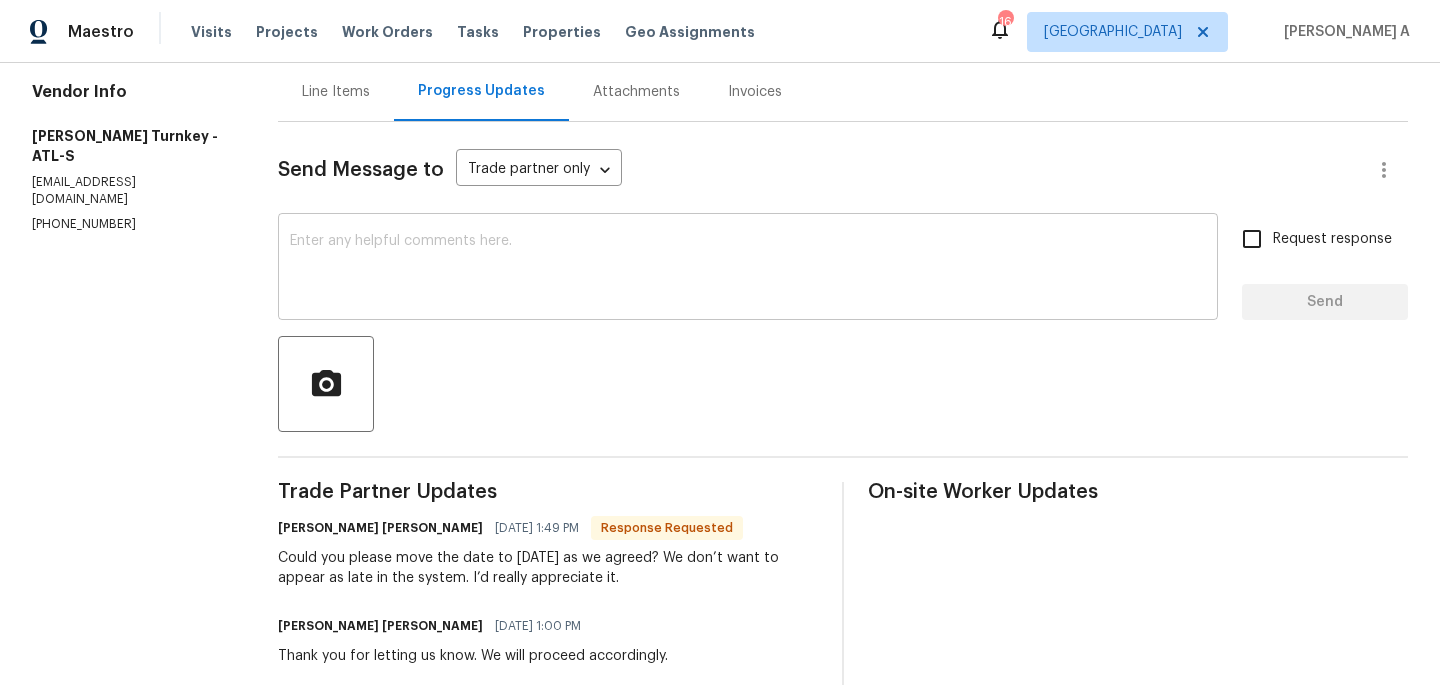 click at bounding box center [748, 269] 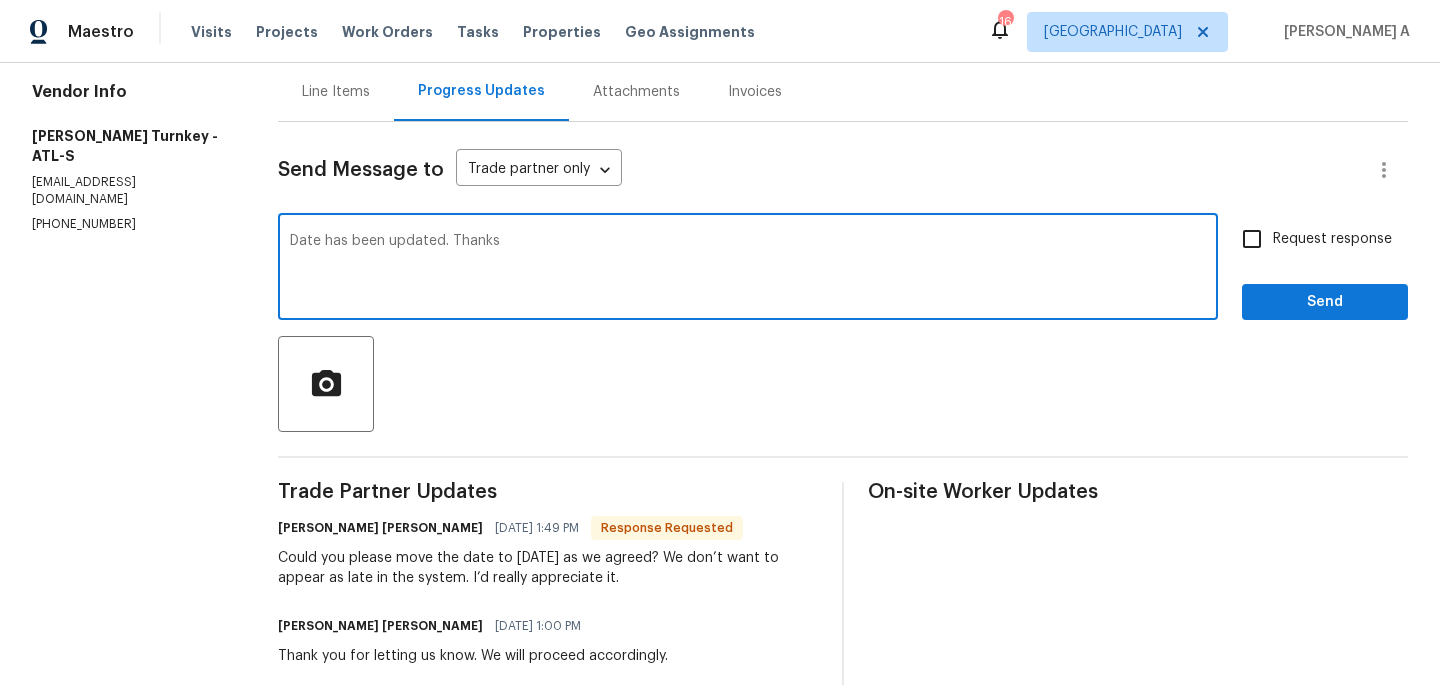 type on "Date has been updated. Thanks" 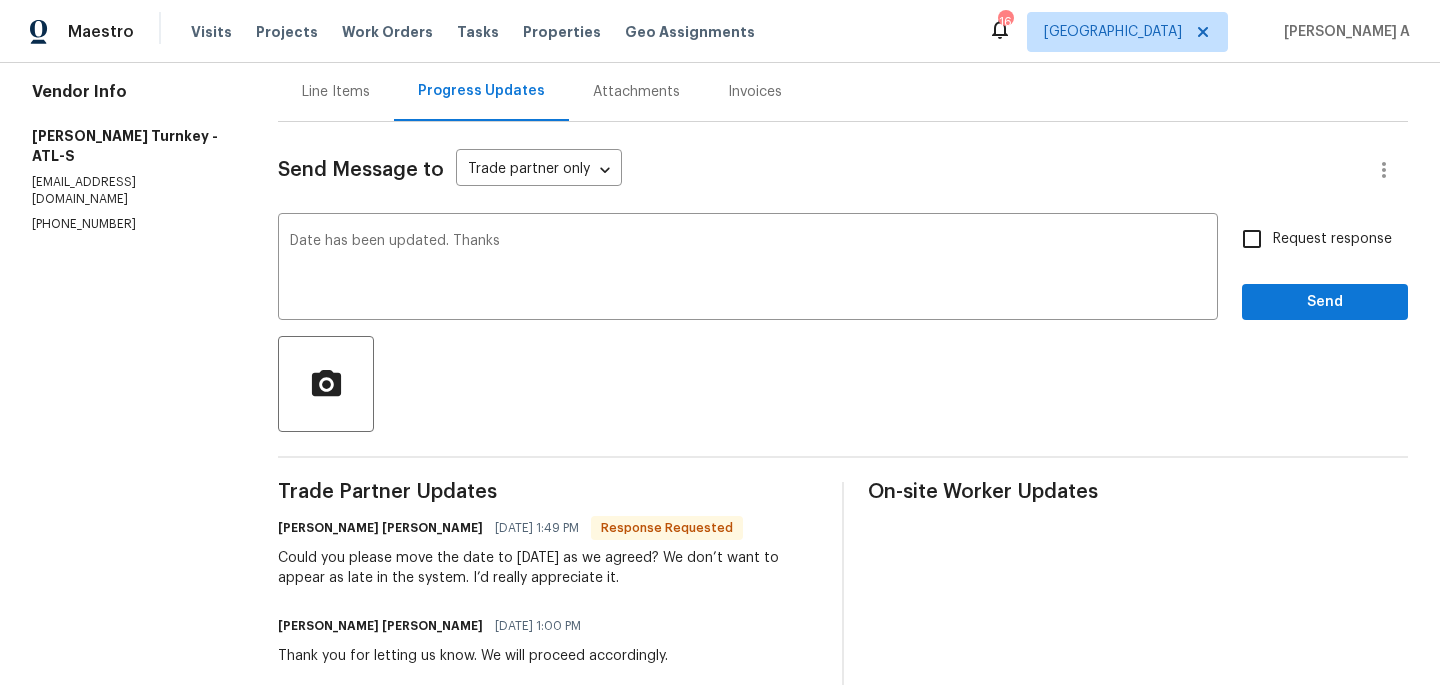 click on "Request response Send" at bounding box center [1325, 269] 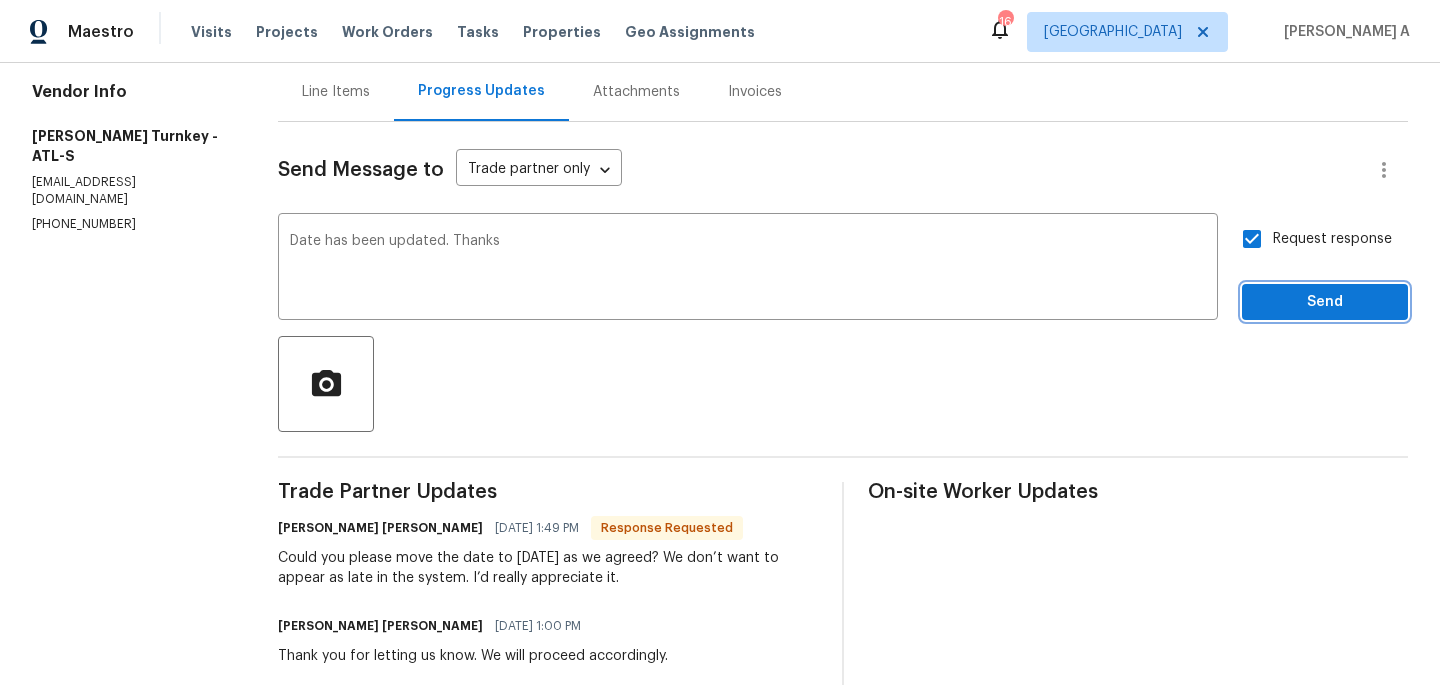 click on "Send" at bounding box center (1325, 302) 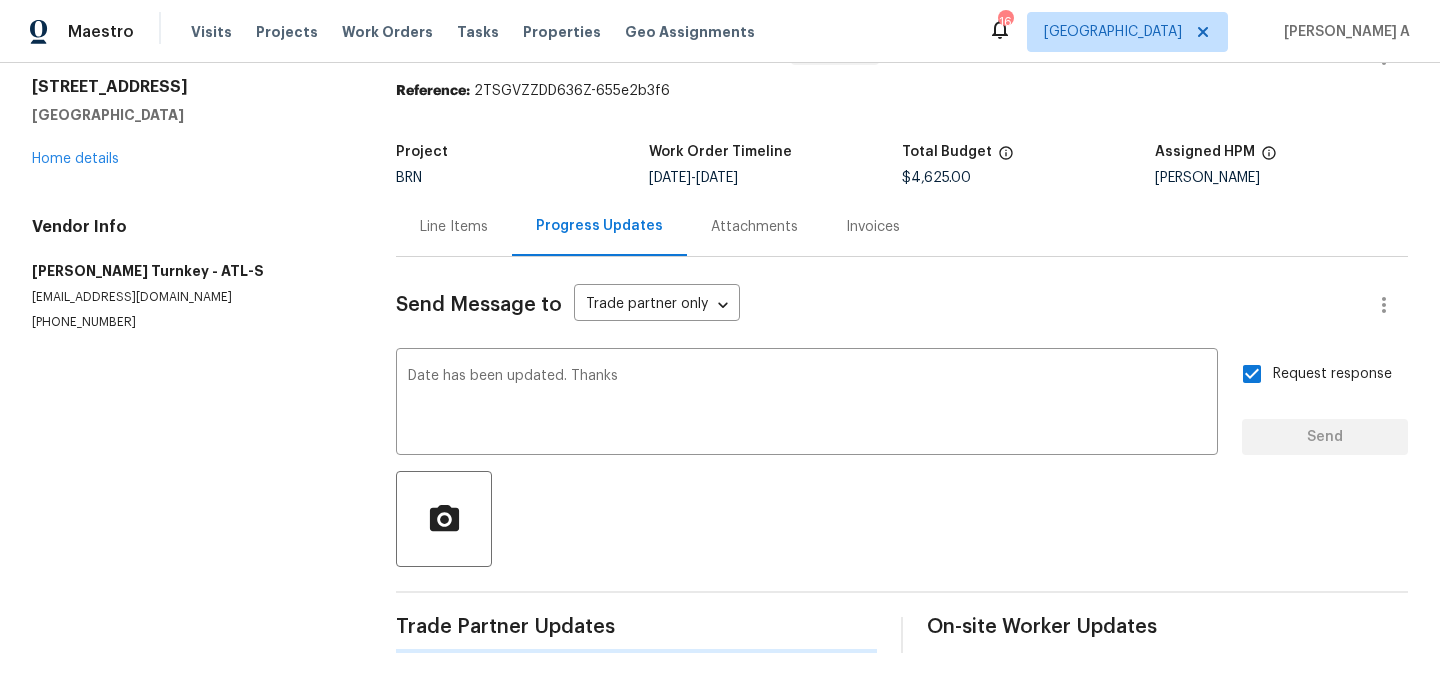 type 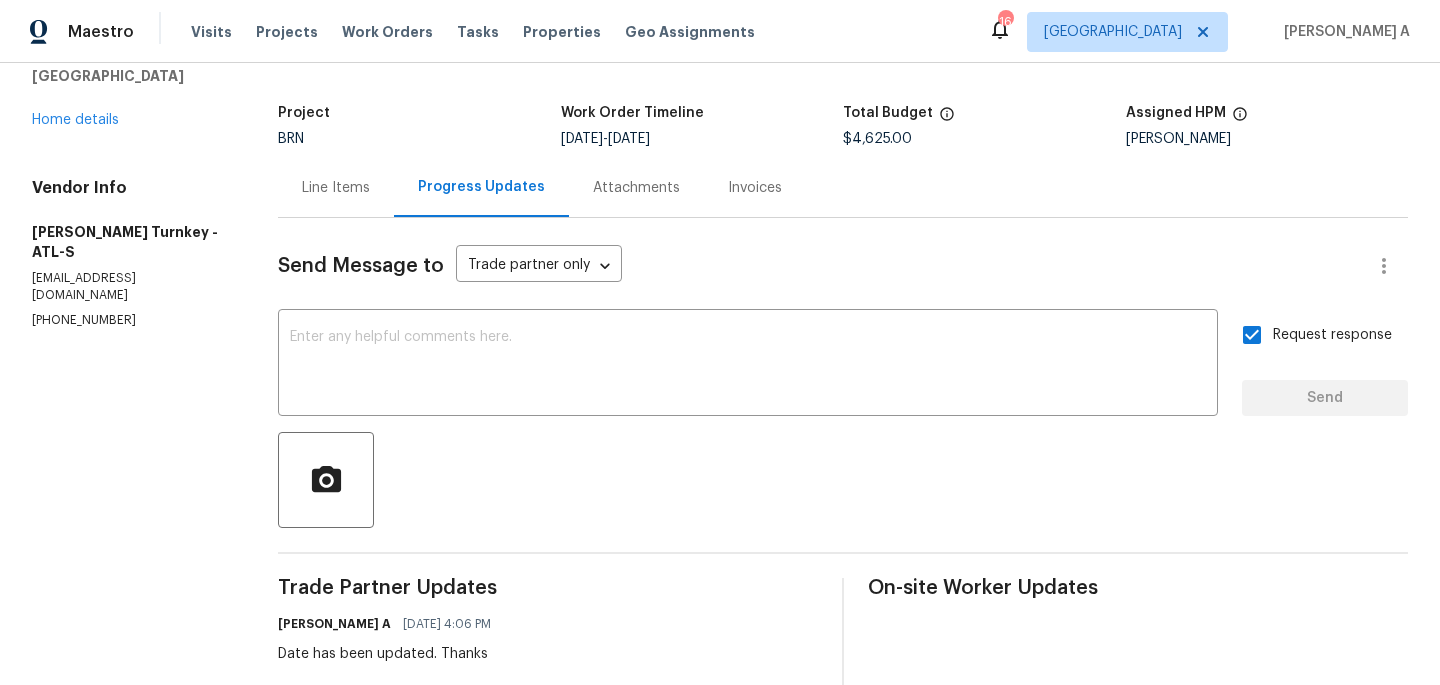 scroll, scrollTop: 0, scrollLeft: 0, axis: both 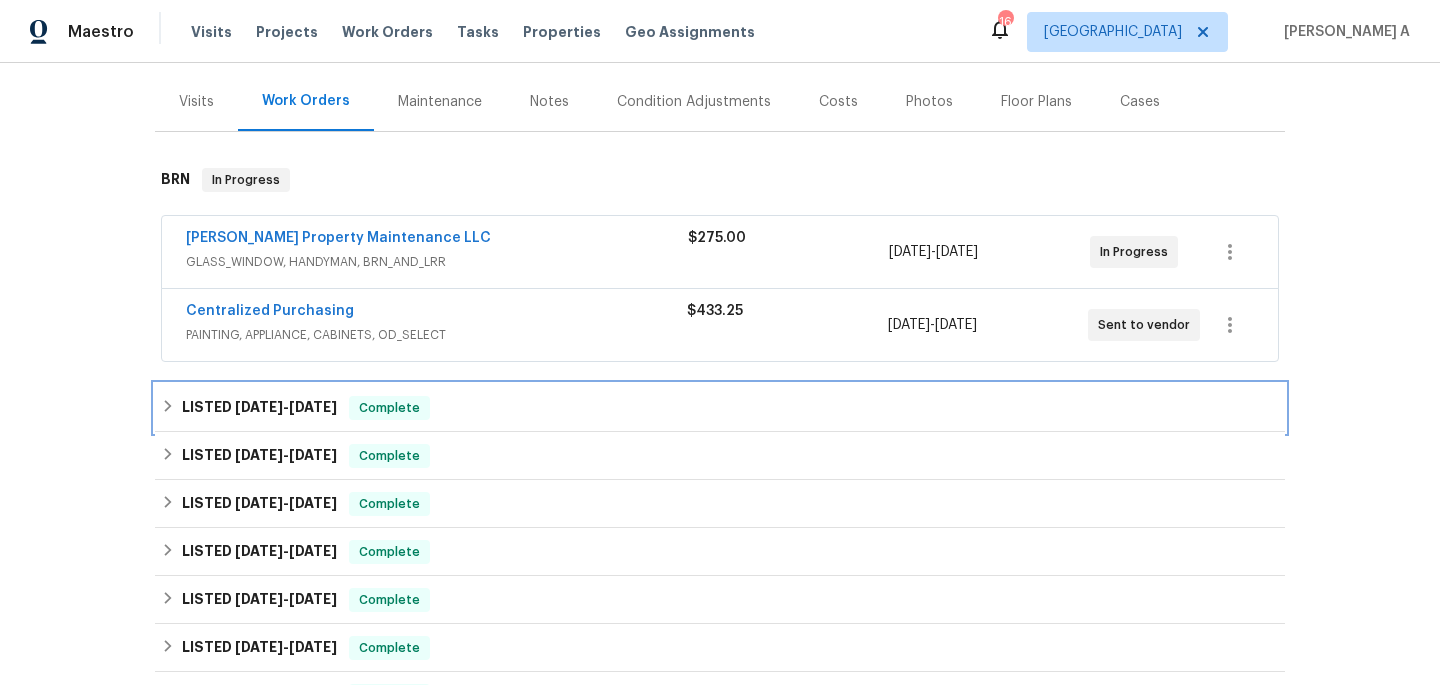 click on "Complete" at bounding box center (389, 408) 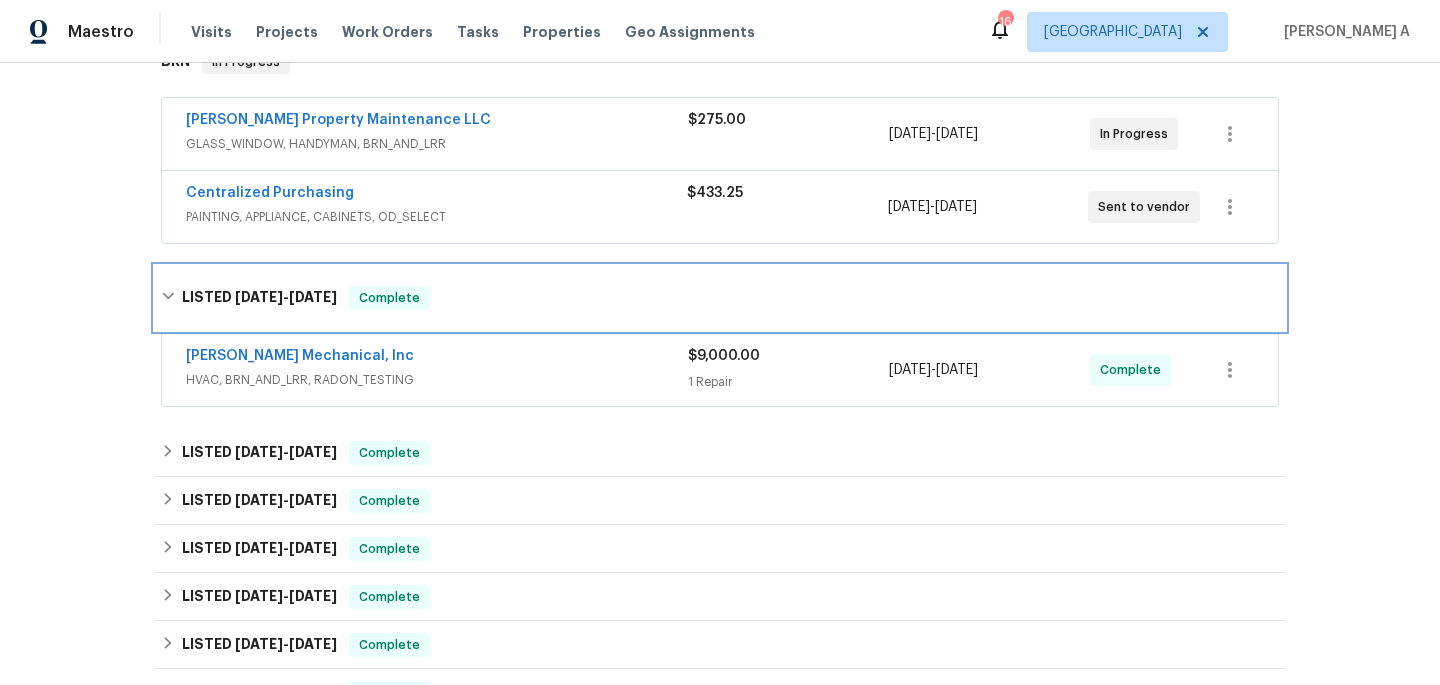 scroll, scrollTop: 400, scrollLeft: 0, axis: vertical 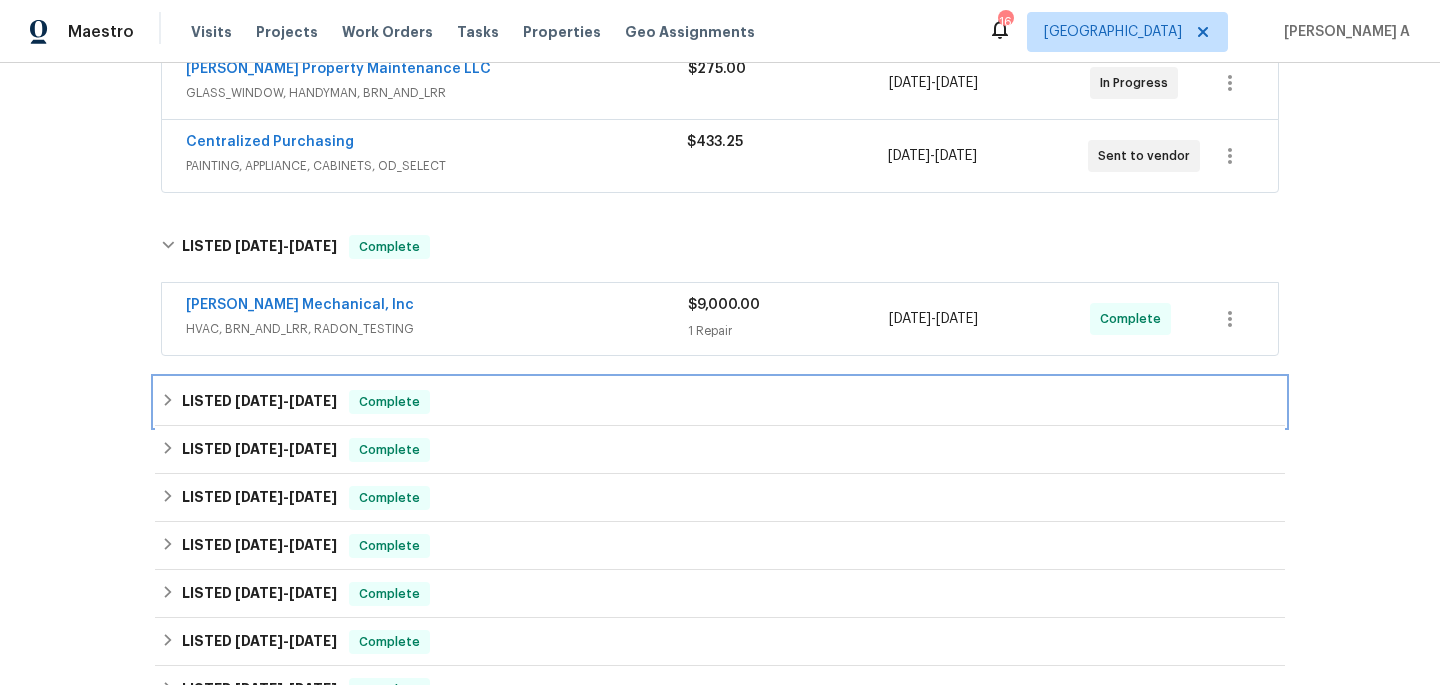 click on "Complete" at bounding box center [389, 402] 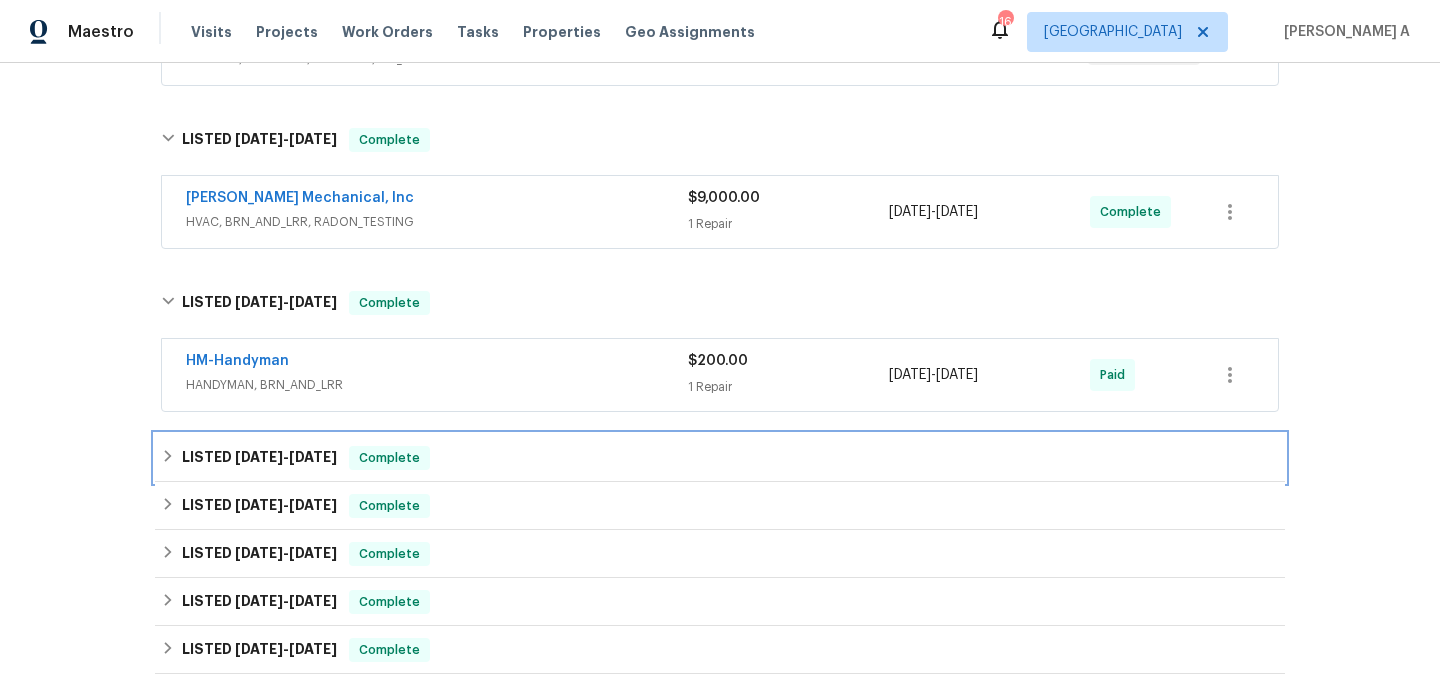 click on "Complete" at bounding box center [389, 458] 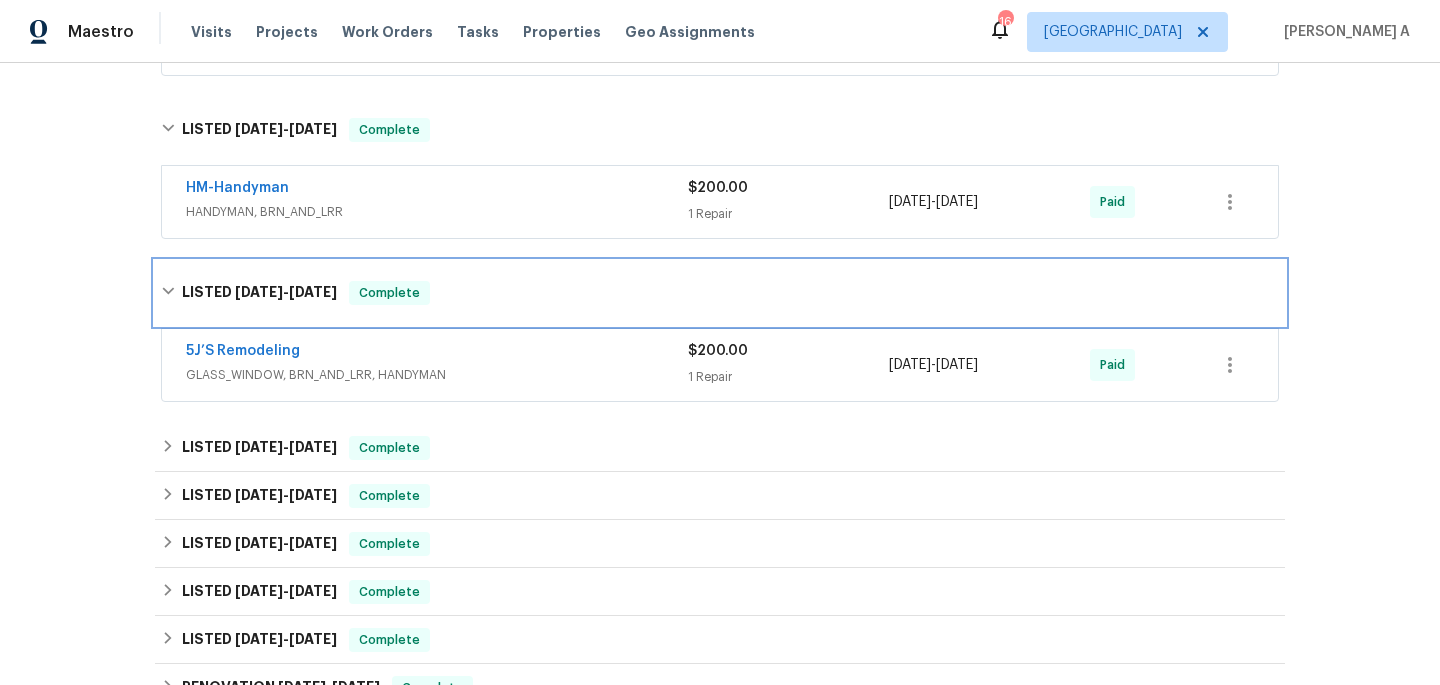 scroll, scrollTop: 714, scrollLeft: 0, axis: vertical 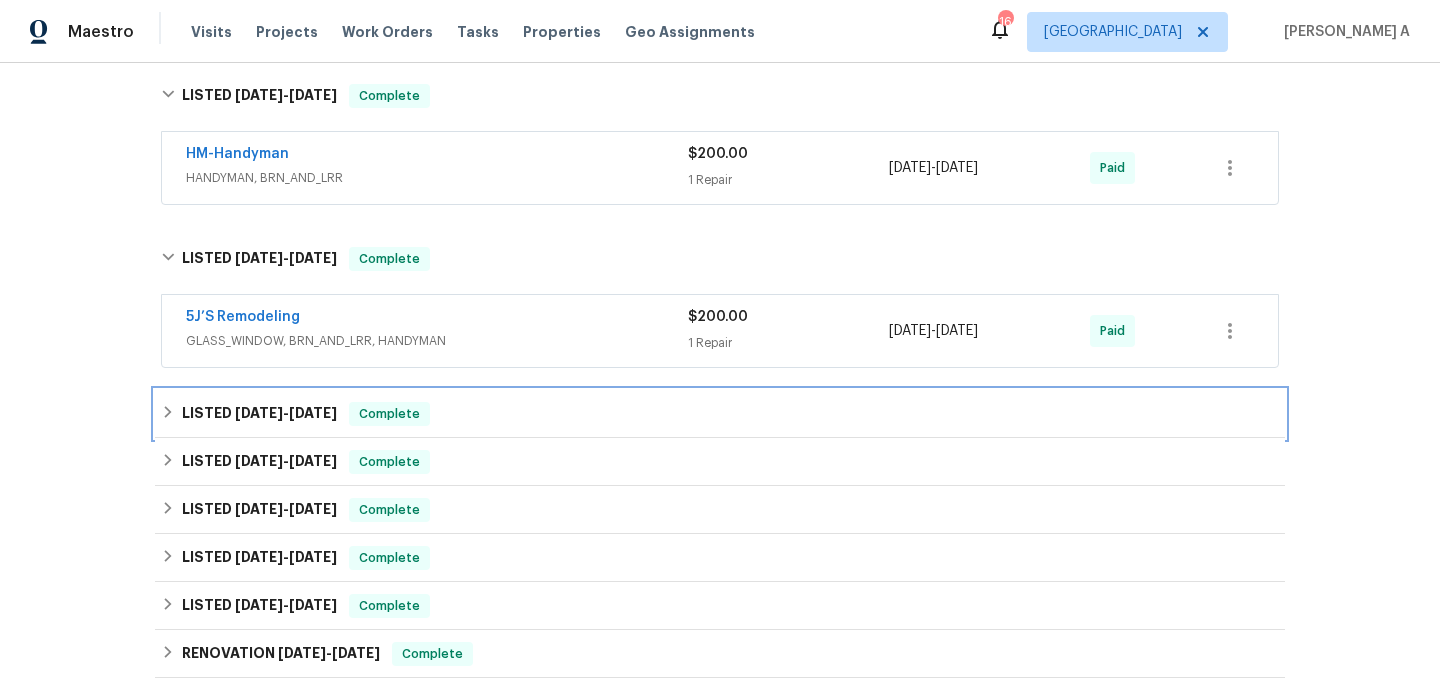 click on "Complete" at bounding box center (389, 414) 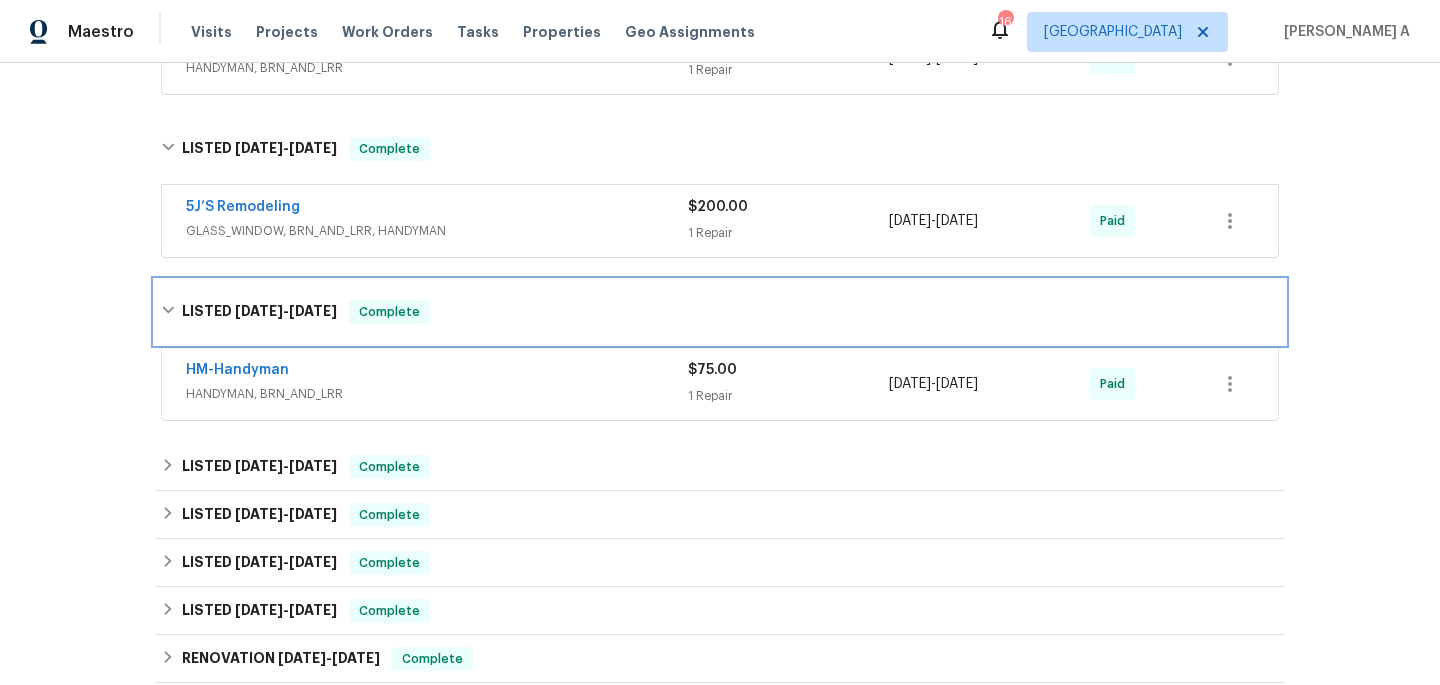scroll, scrollTop: 900, scrollLeft: 0, axis: vertical 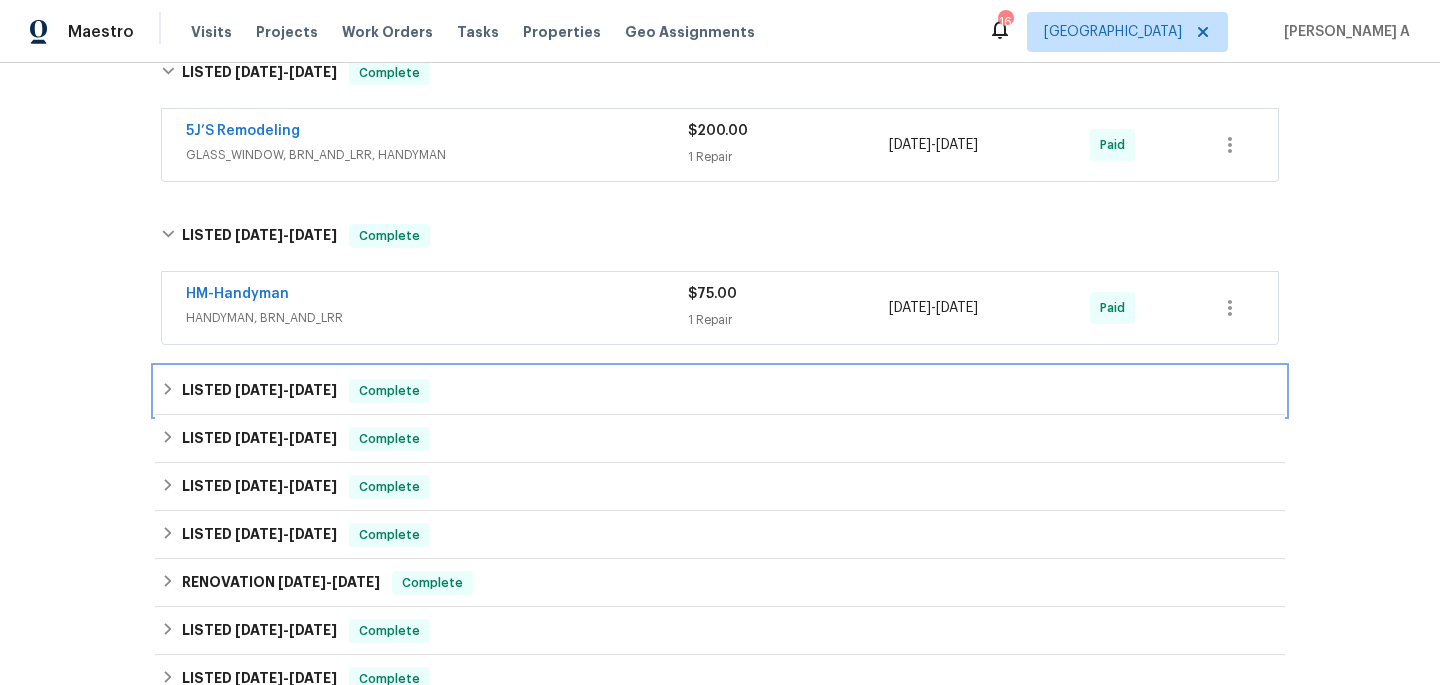 click on "LISTED   [DATE]  -  [DATE] Complete" at bounding box center [720, 391] 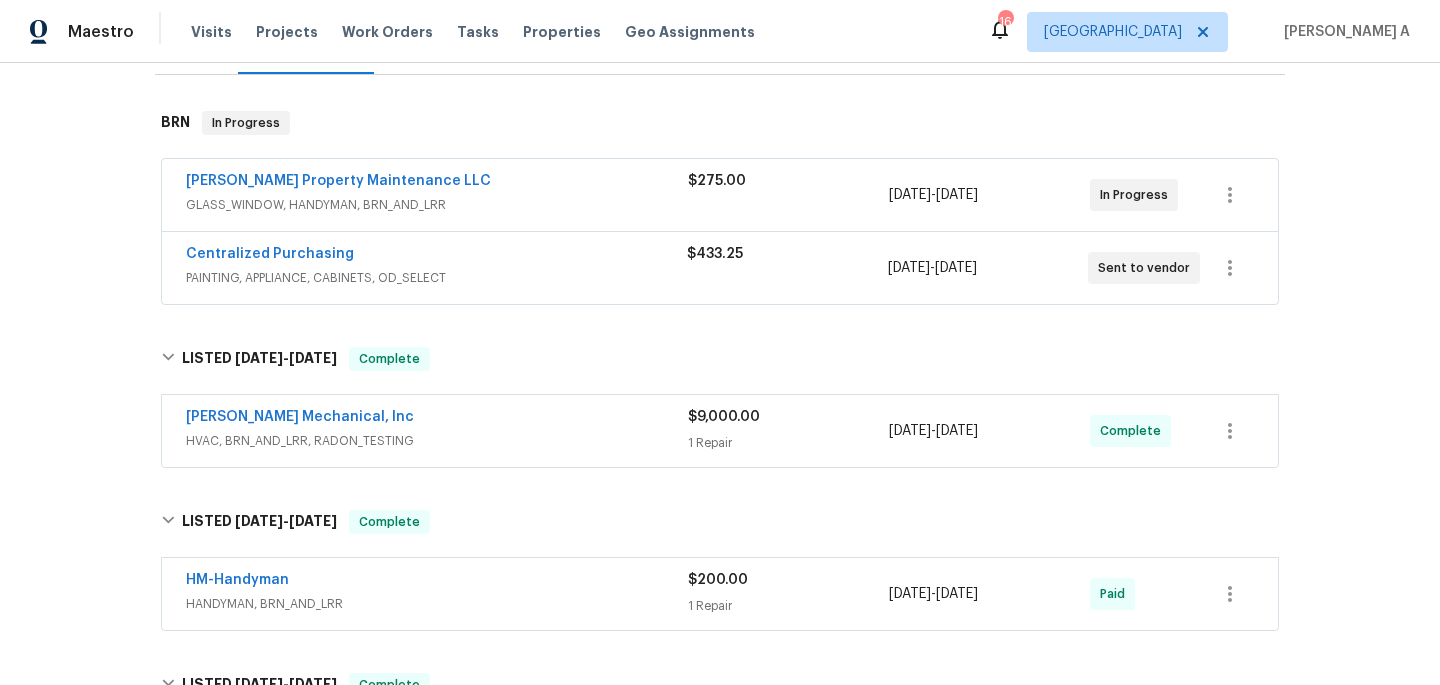 scroll, scrollTop: 246, scrollLeft: 0, axis: vertical 